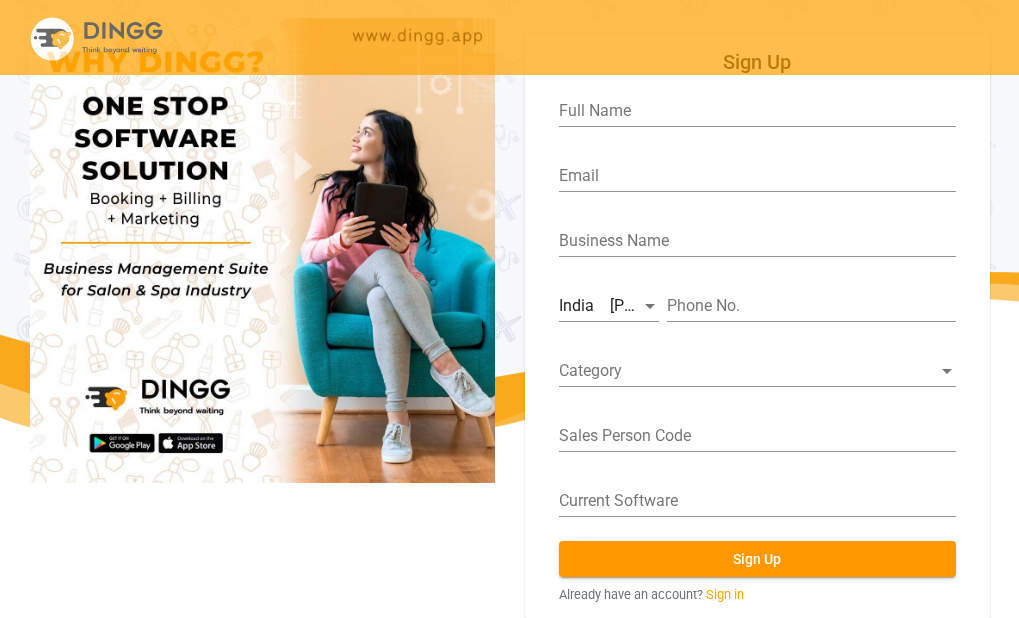 scroll, scrollTop: 82, scrollLeft: 0, axis: vertical 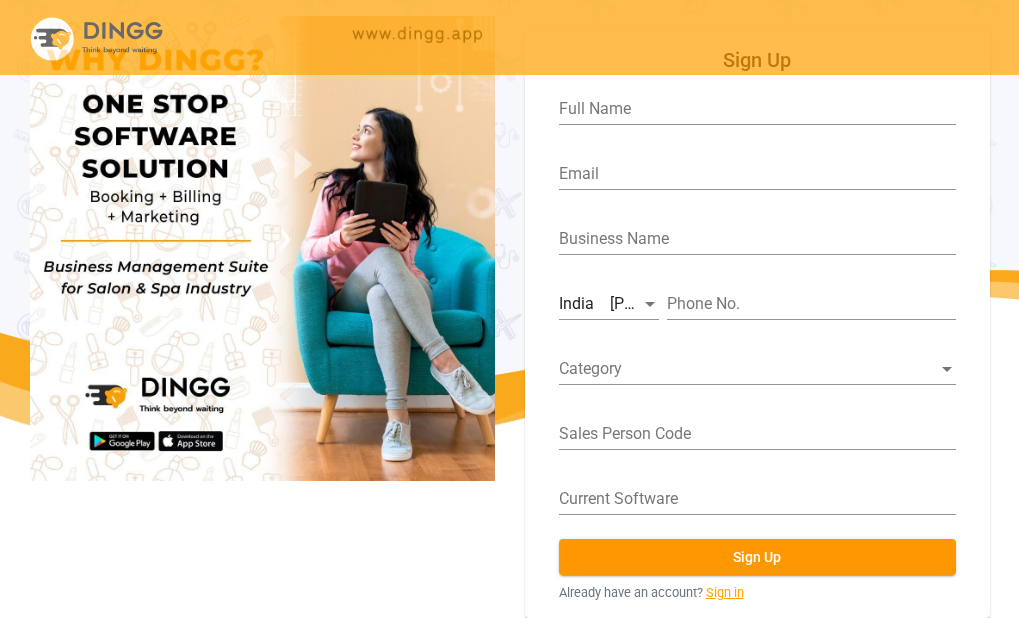 click on "Sign in" 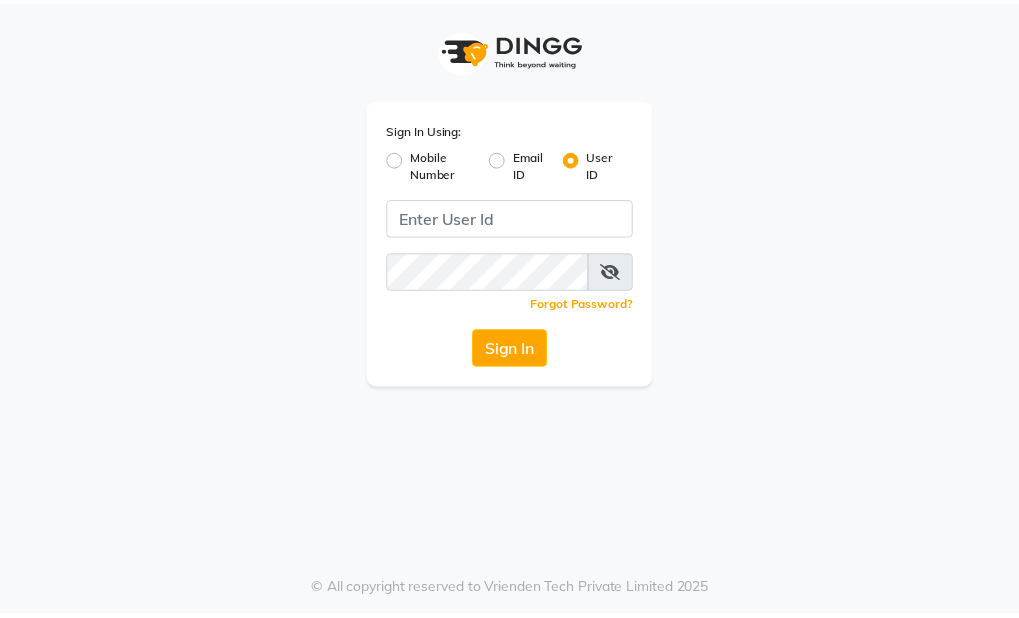 scroll, scrollTop: 0, scrollLeft: 0, axis: both 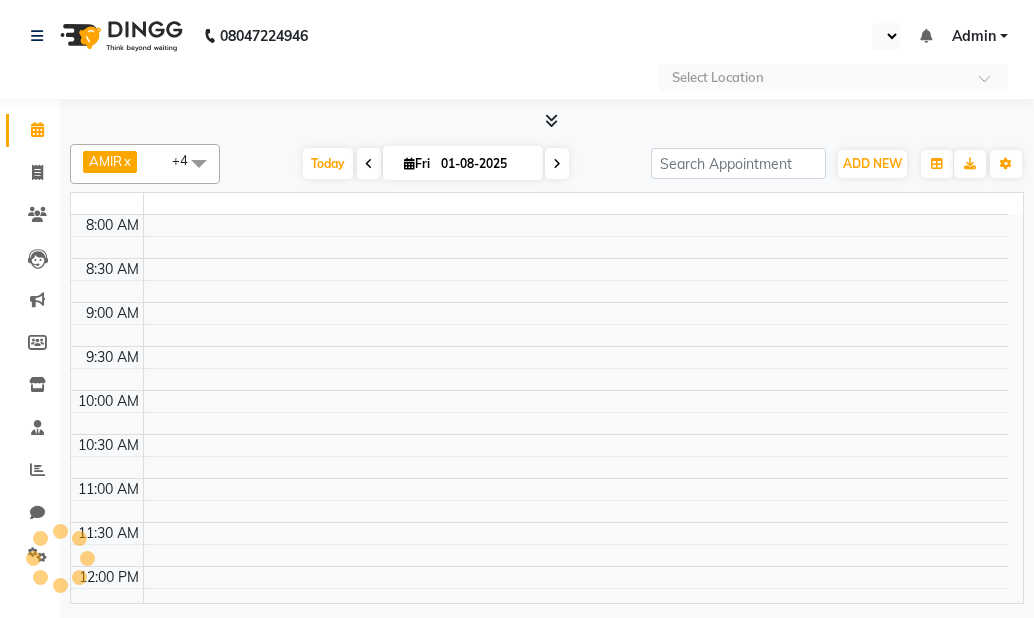 select on "en" 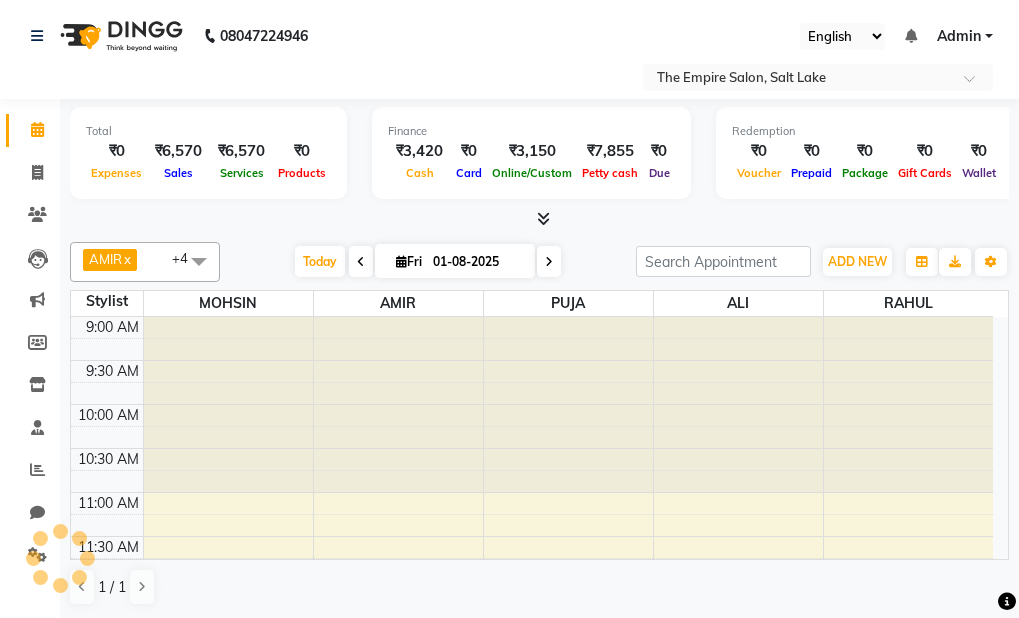scroll, scrollTop: 0, scrollLeft: 0, axis: both 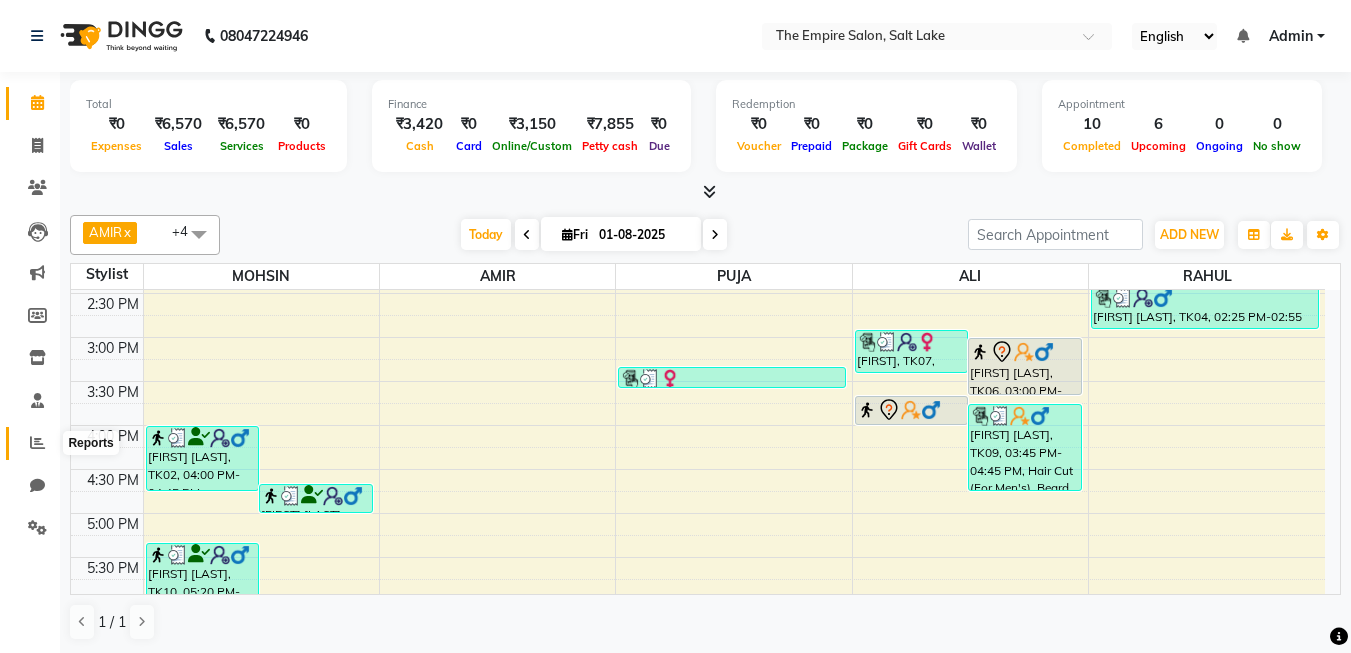 click 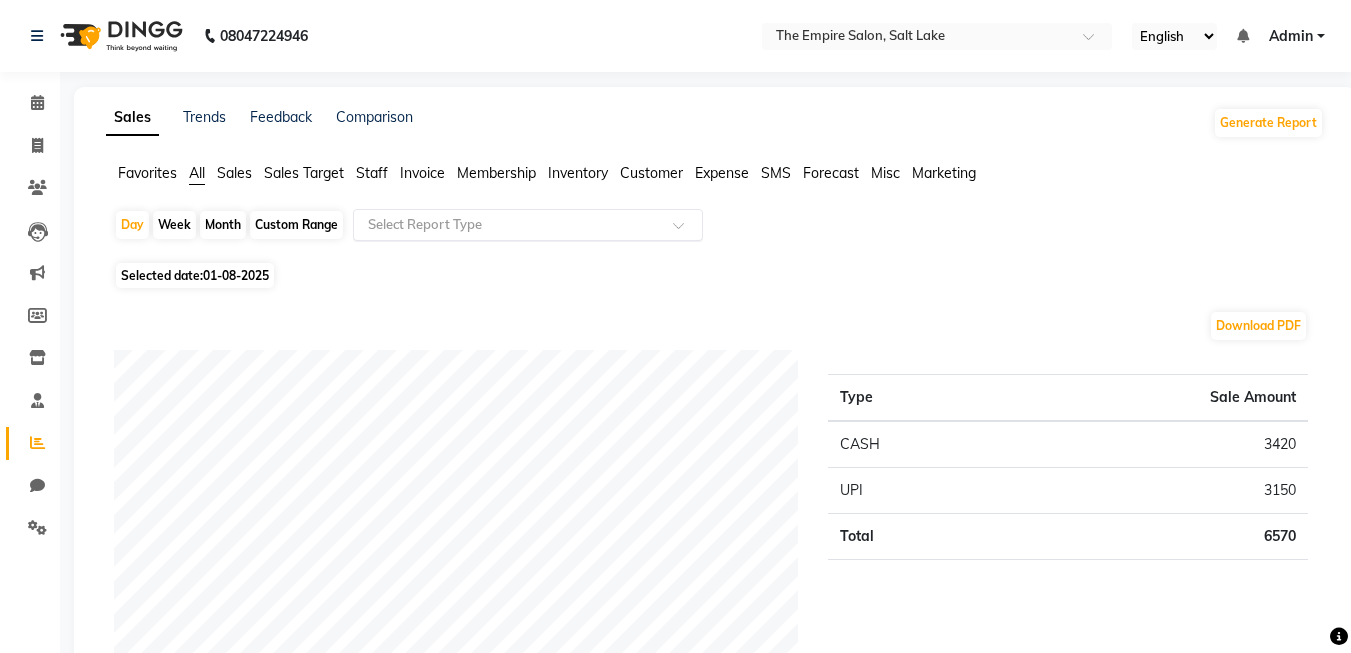 click 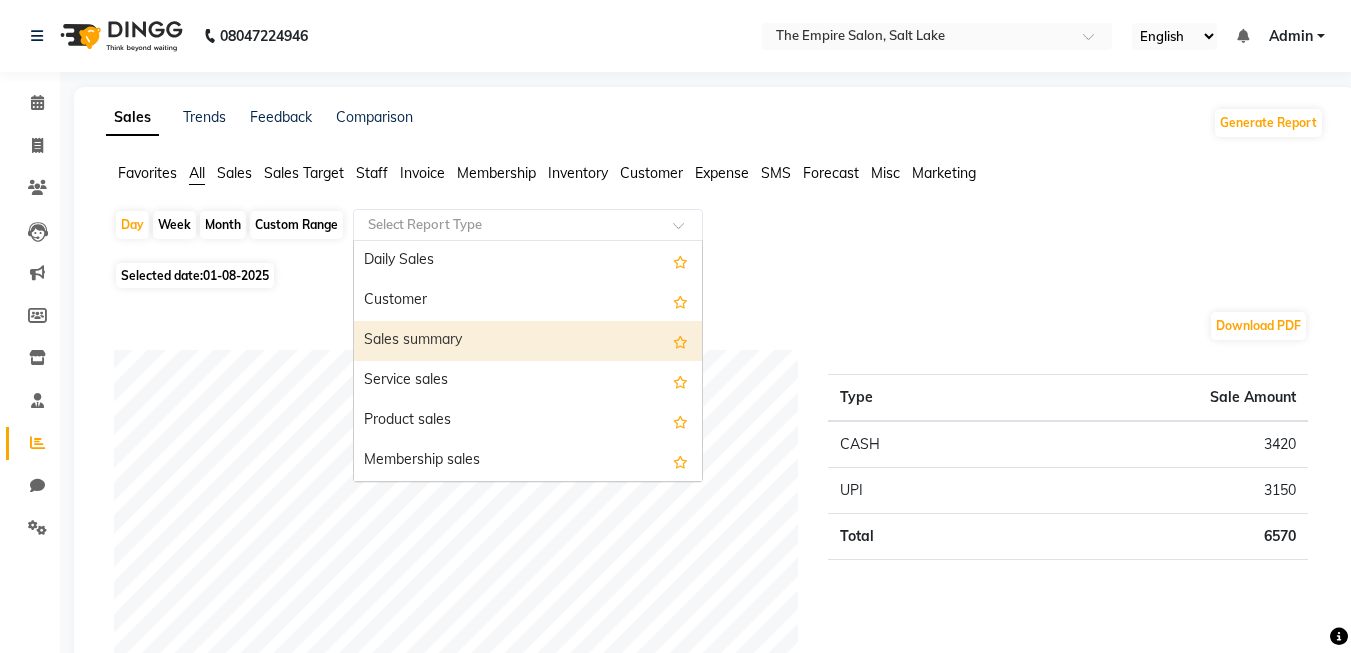 click on "Sales summary" at bounding box center (528, 341) 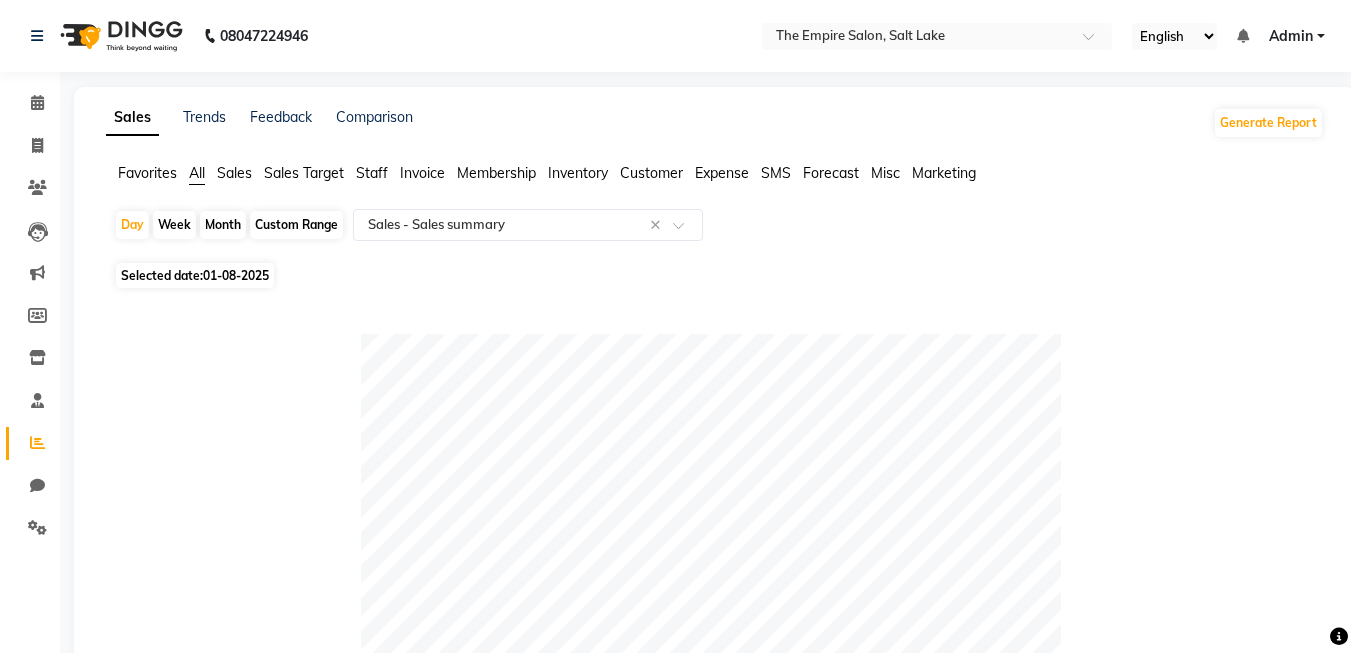 click on "Custom Range" 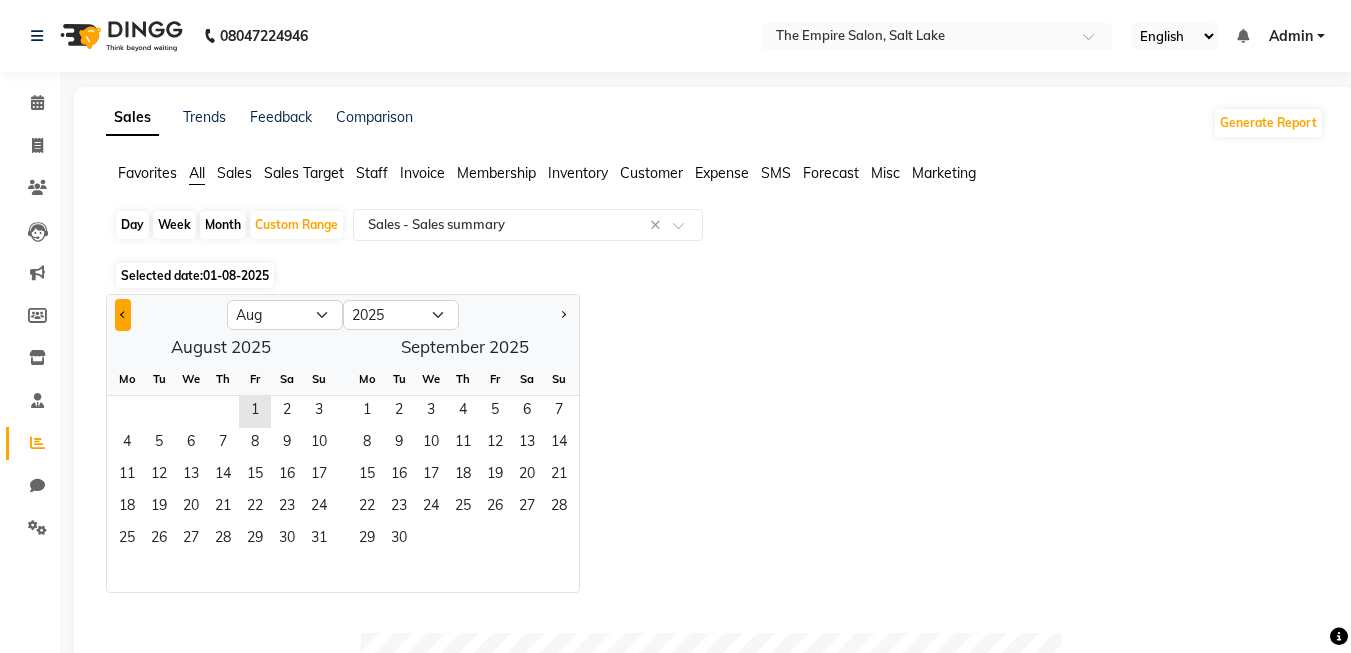 click 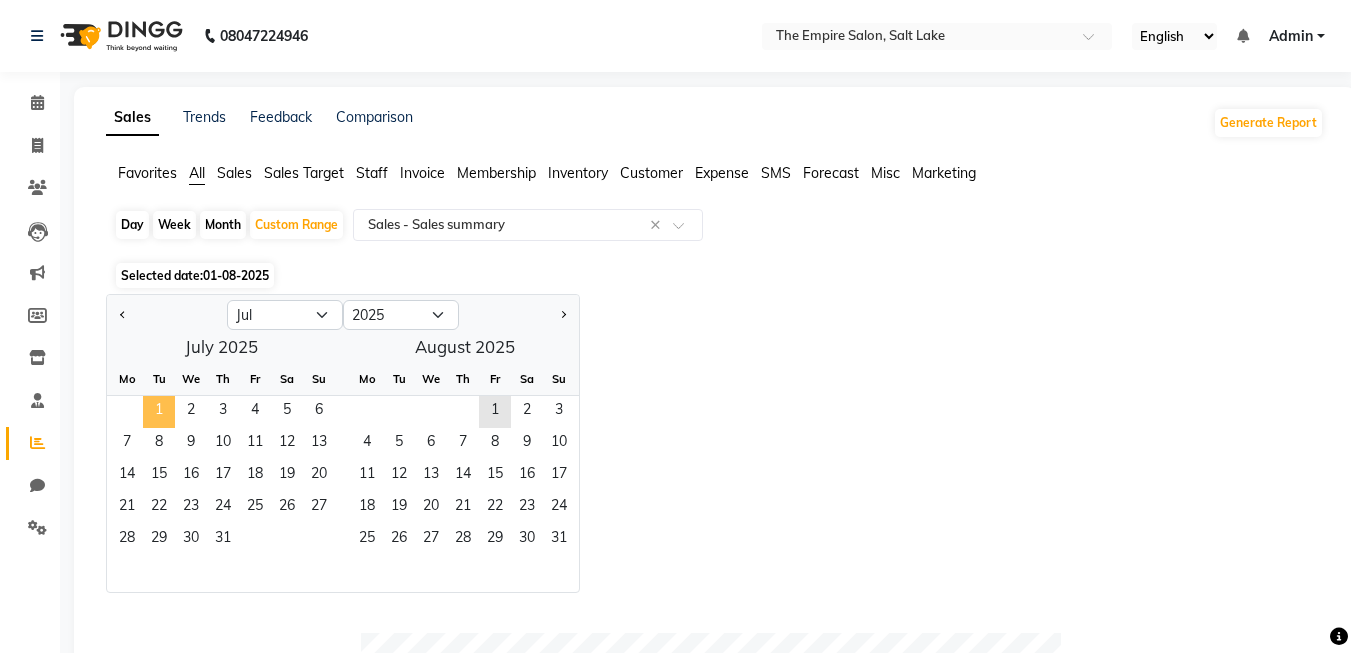 click on "1" 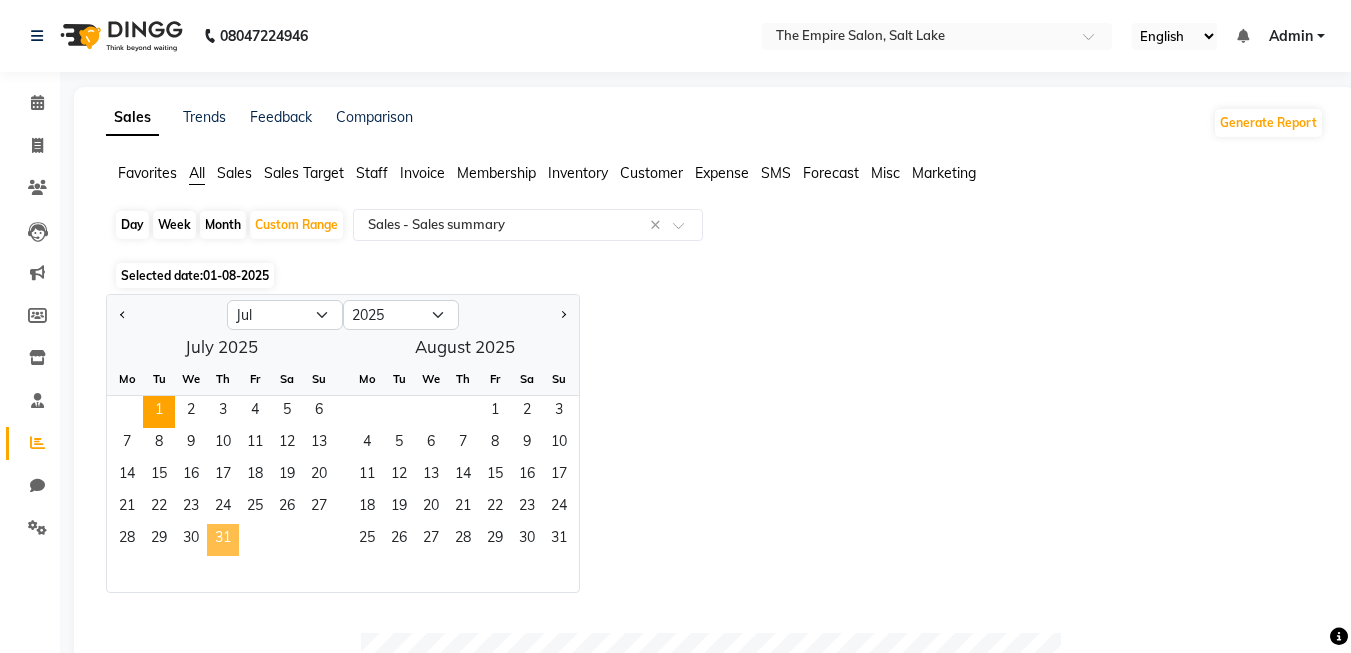 click on "31" 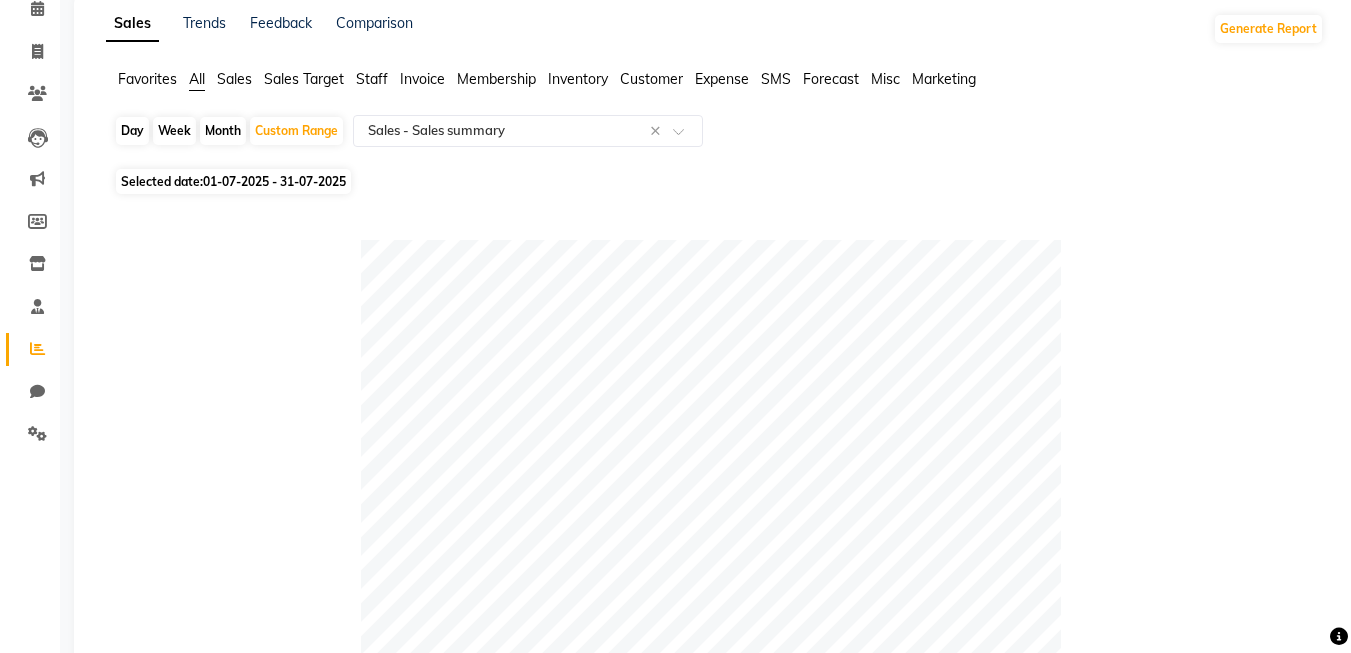 scroll, scrollTop: 0, scrollLeft: 0, axis: both 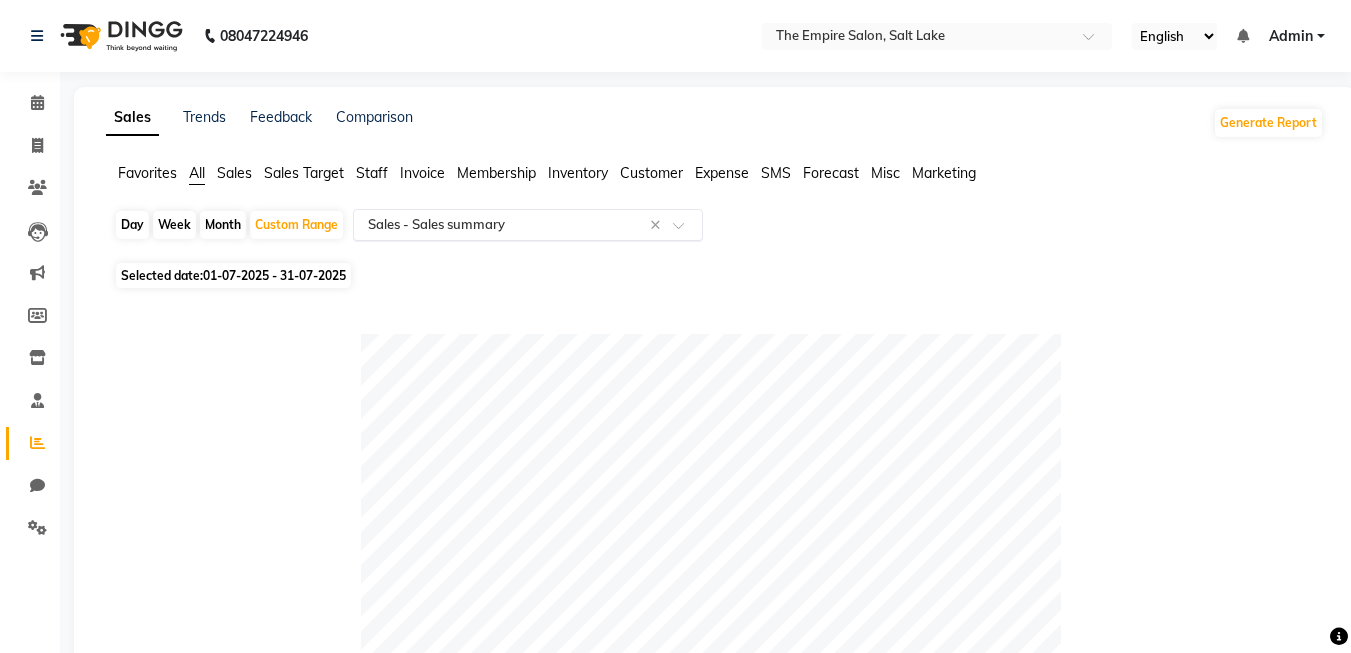 click 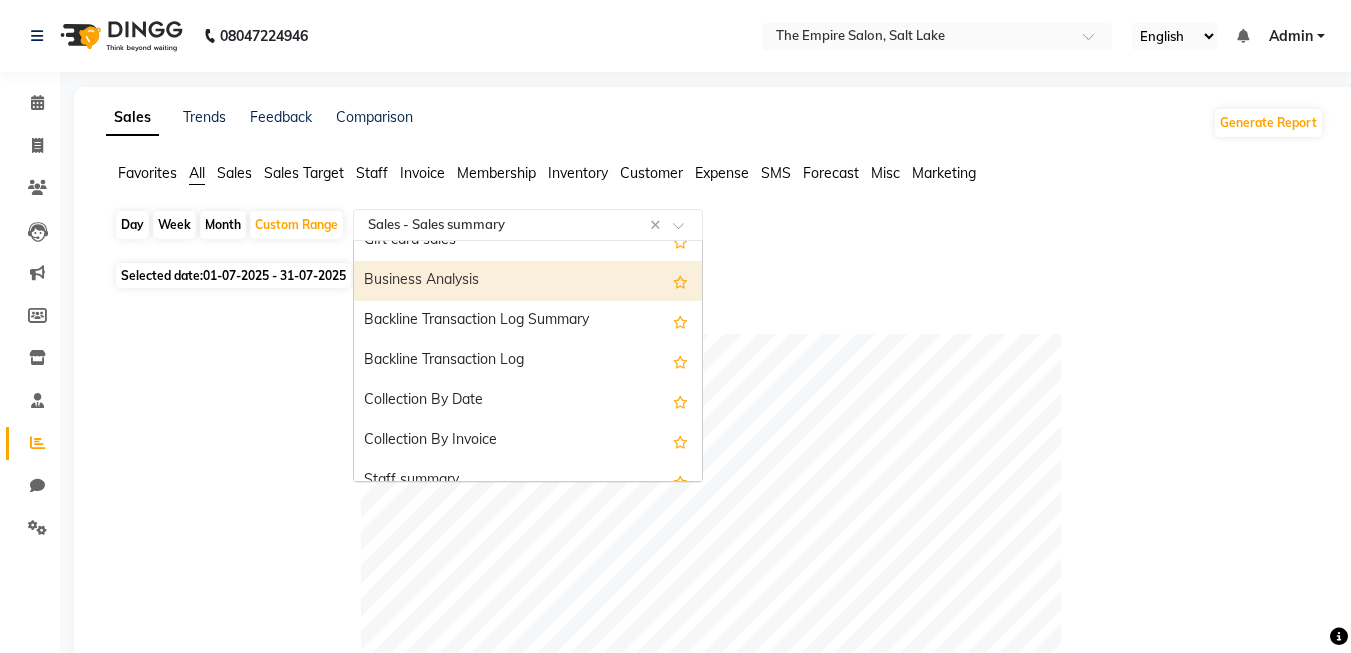 scroll, scrollTop: 600, scrollLeft: 0, axis: vertical 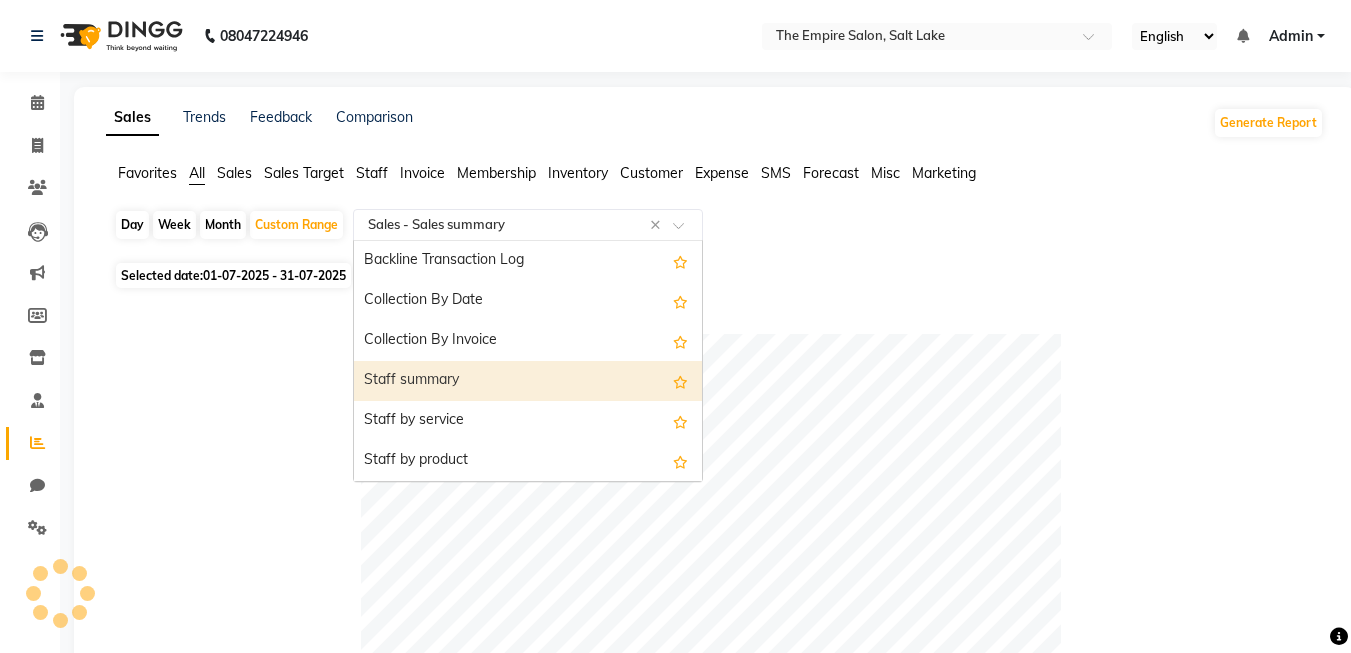 click on "Staff summary" at bounding box center [528, 381] 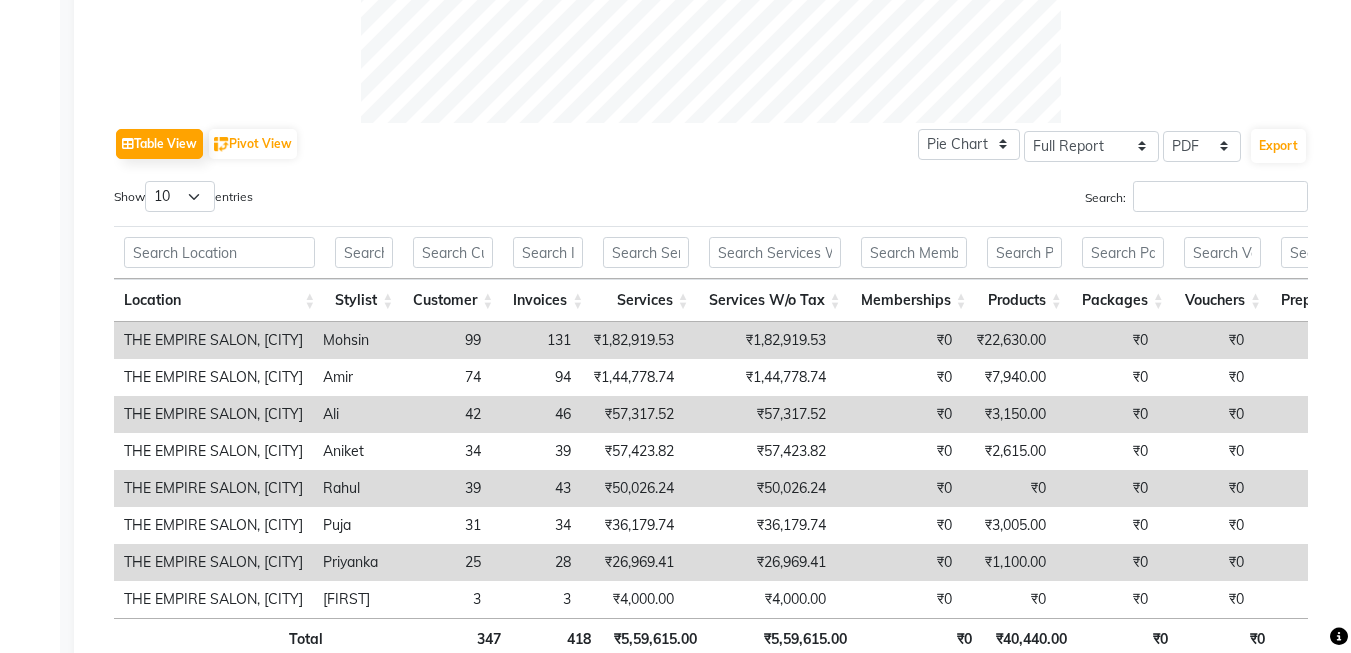 scroll, scrollTop: 1000, scrollLeft: 0, axis: vertical 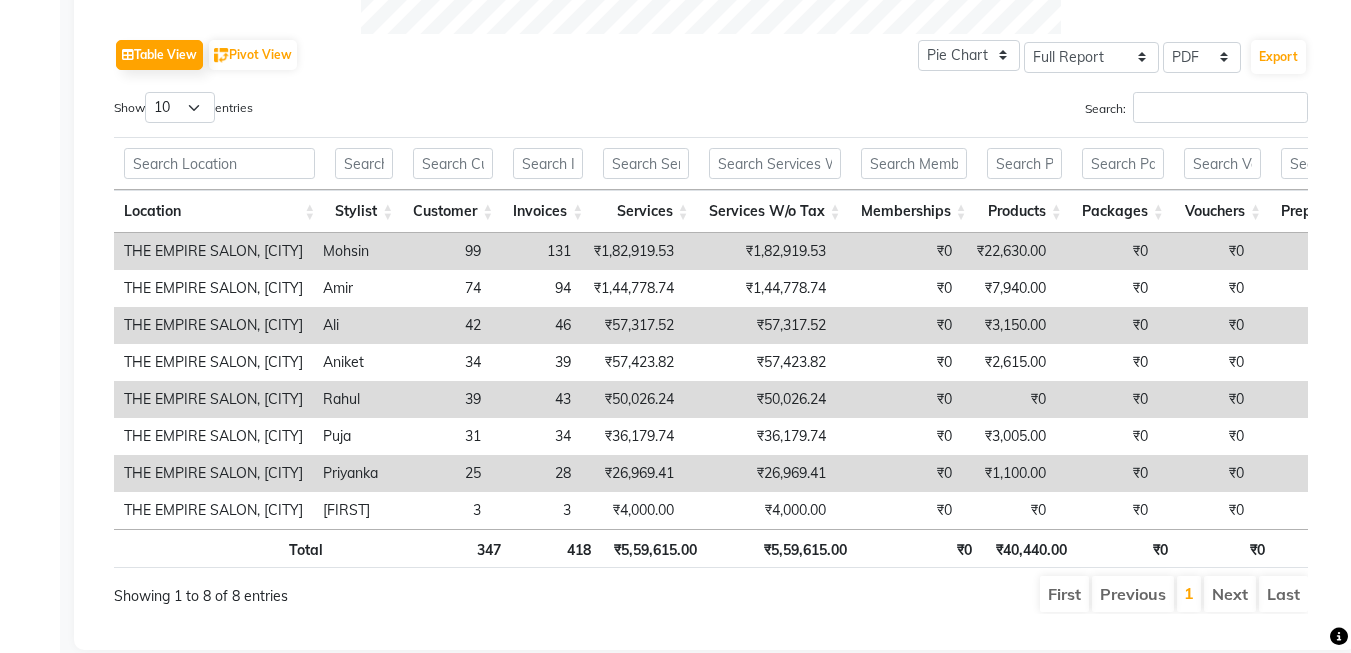 click on "42" at bounding box center (441, 325) 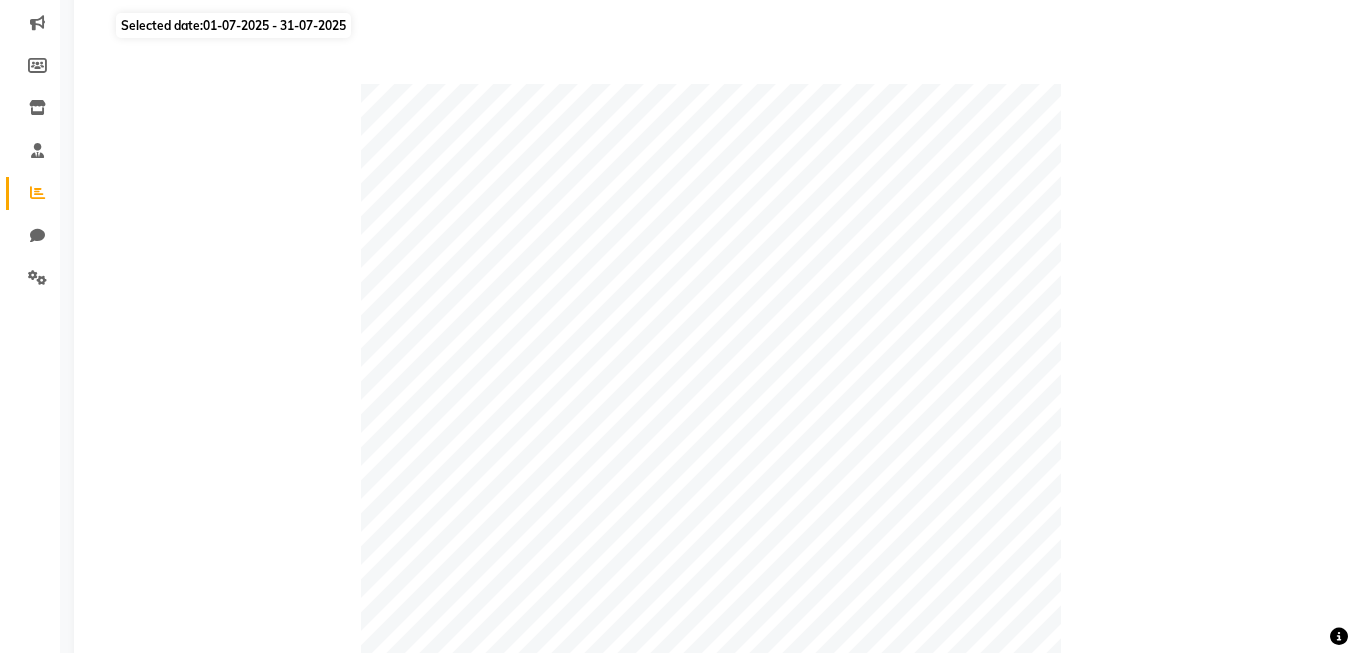 scroll, scrollTop: 0, scrollLeft: 0, axis: both 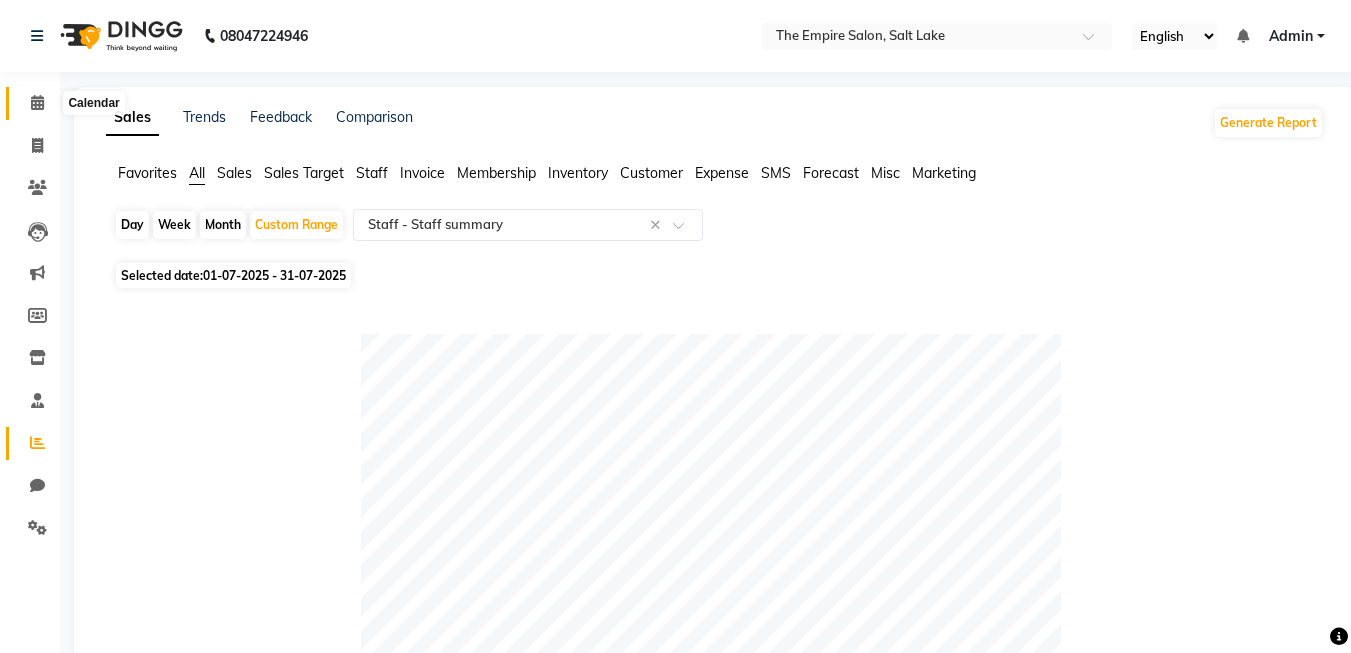 click 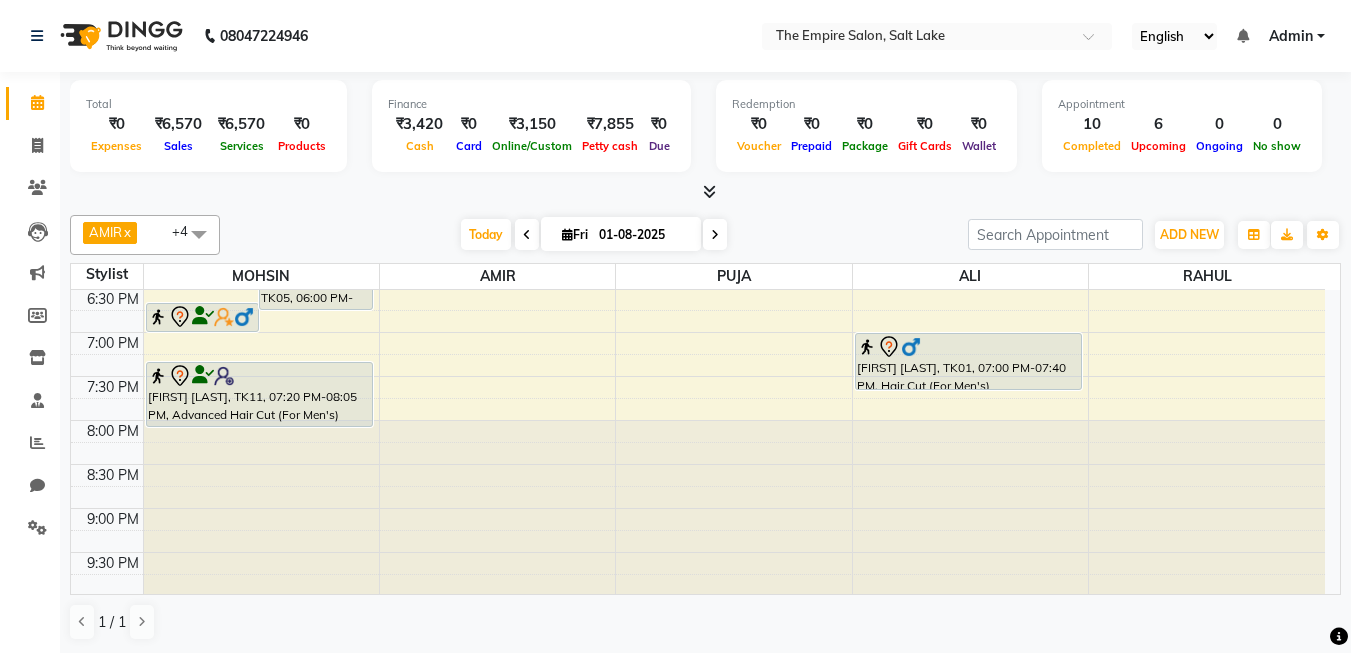 scroll, scrollTop: 839, scrollLeft: 0, axis: vertical 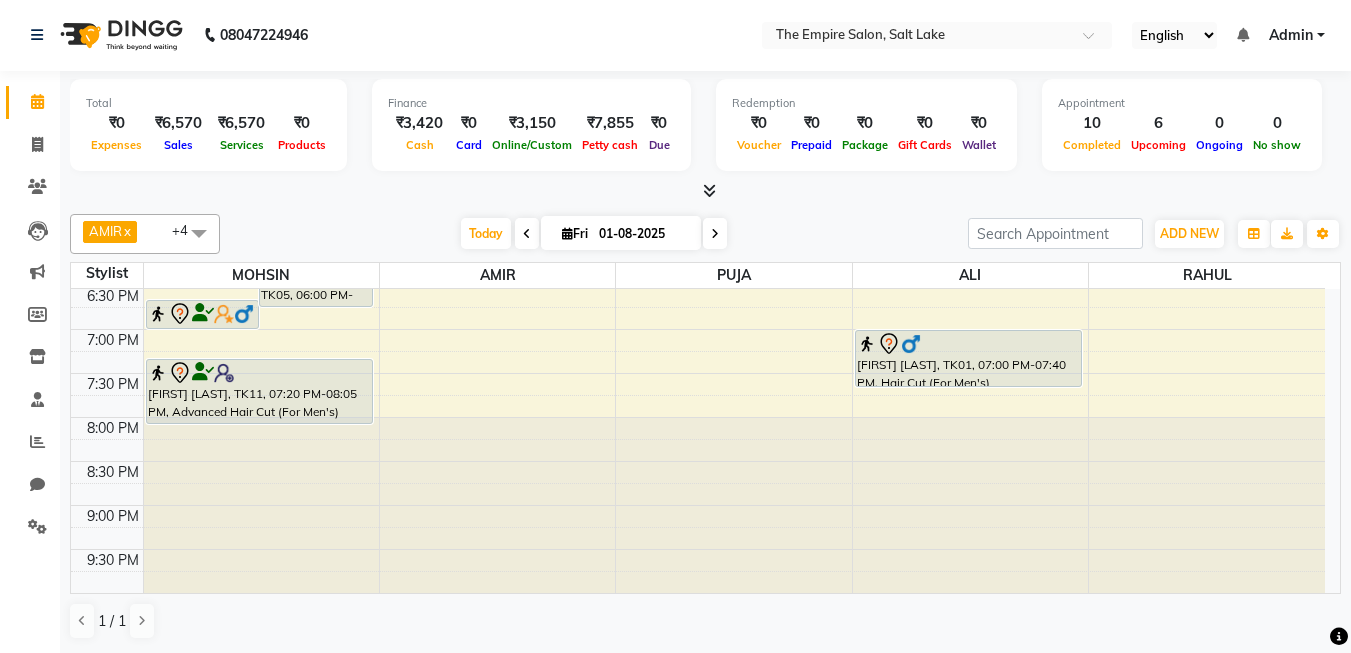 click at bounding box center (709, 190) 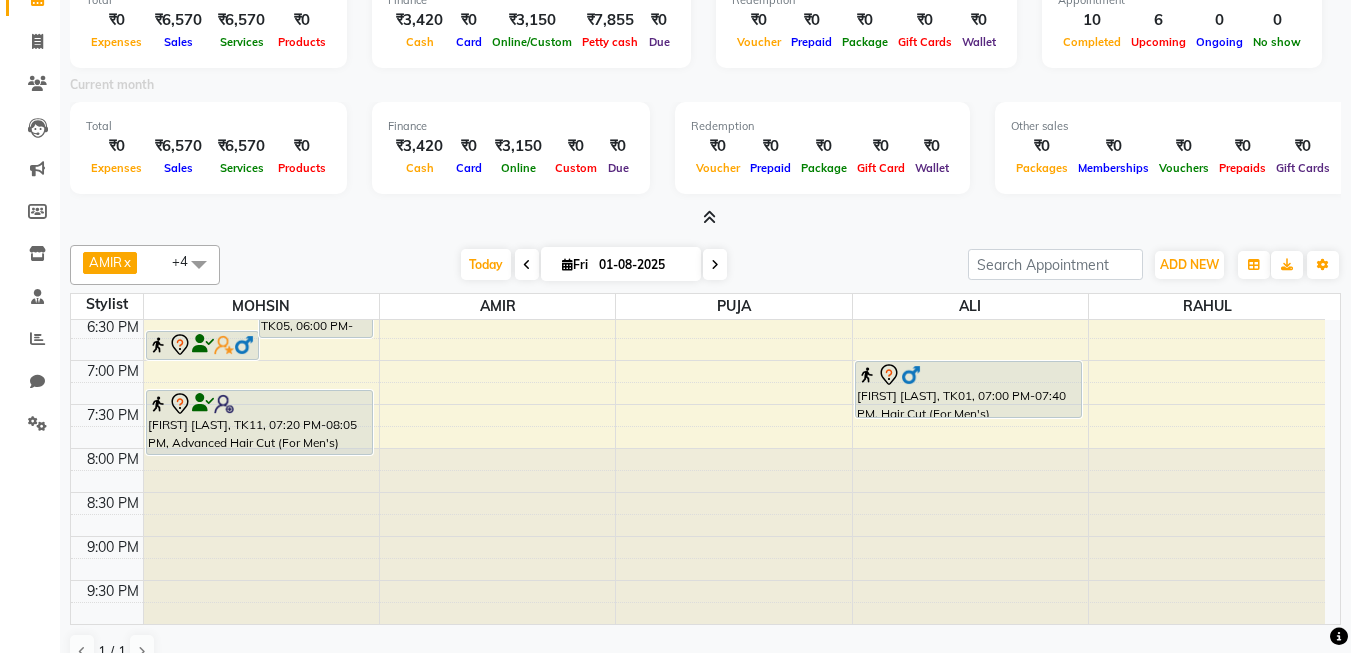 scroll, scrollTop: 135, scrollLeft: 0, axis: vertical 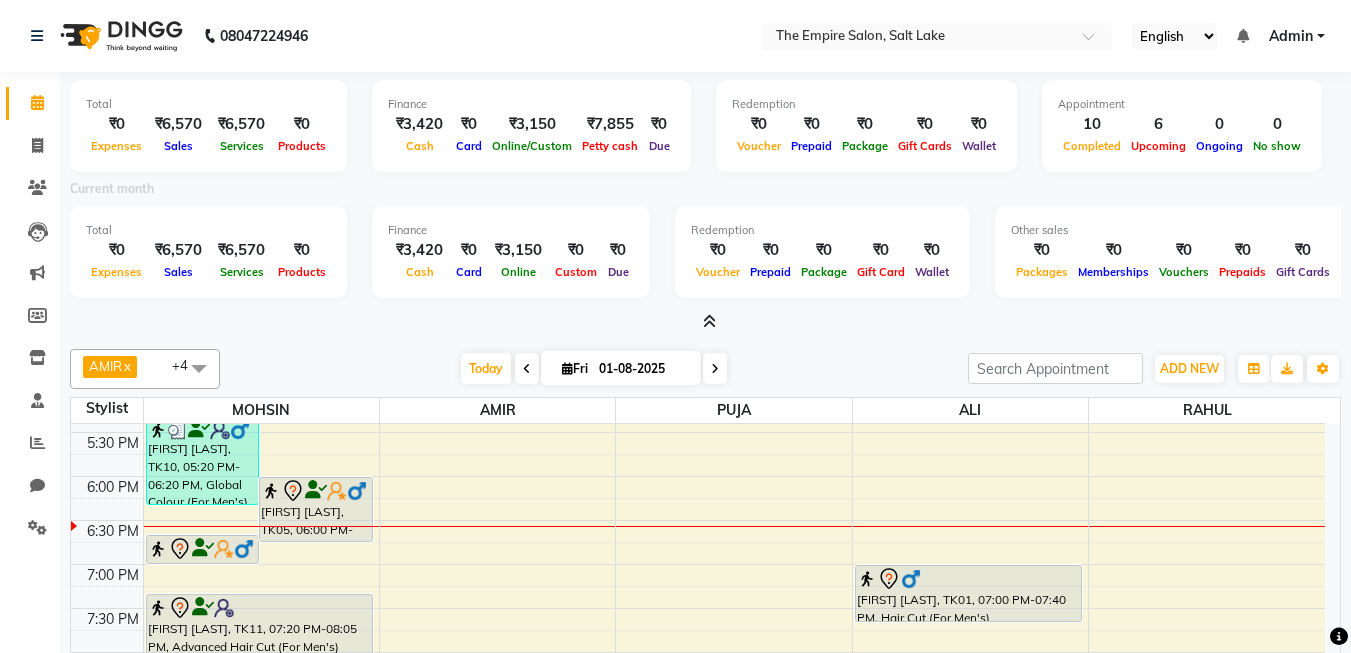 click on "Admin" at bounding box center [1291, 36] 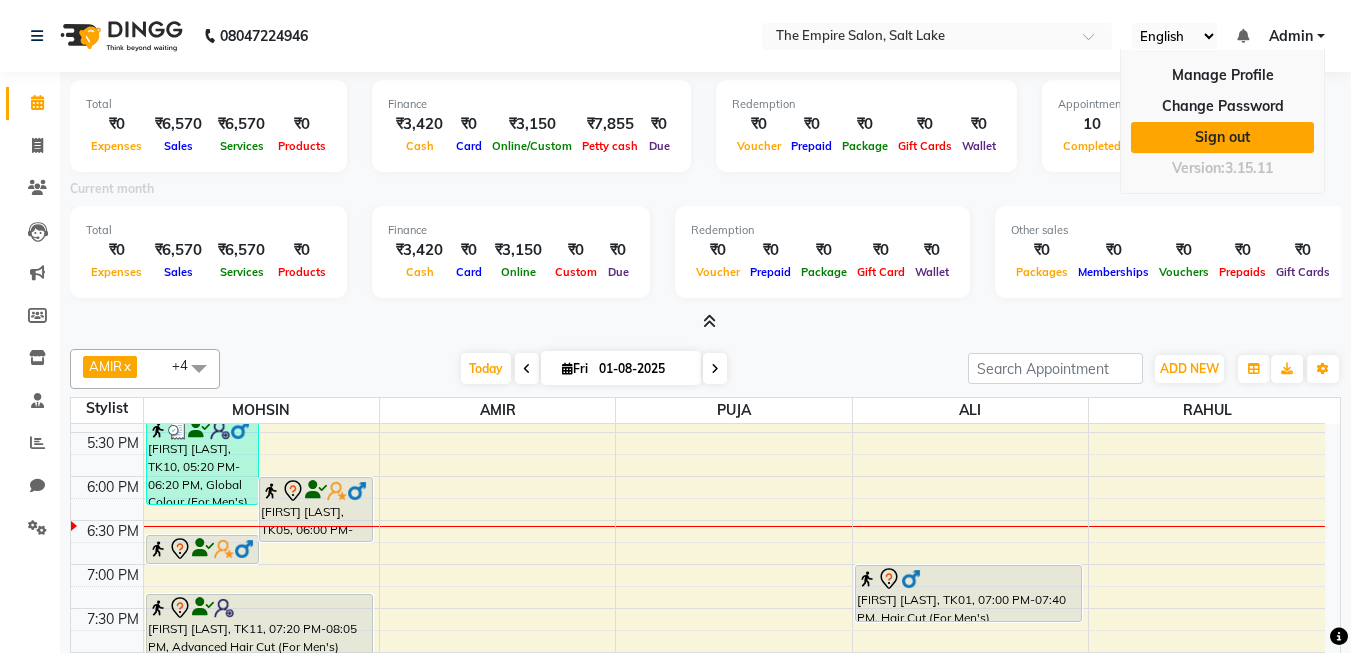 click on "Sign out" at bounding box center (1222, 137) 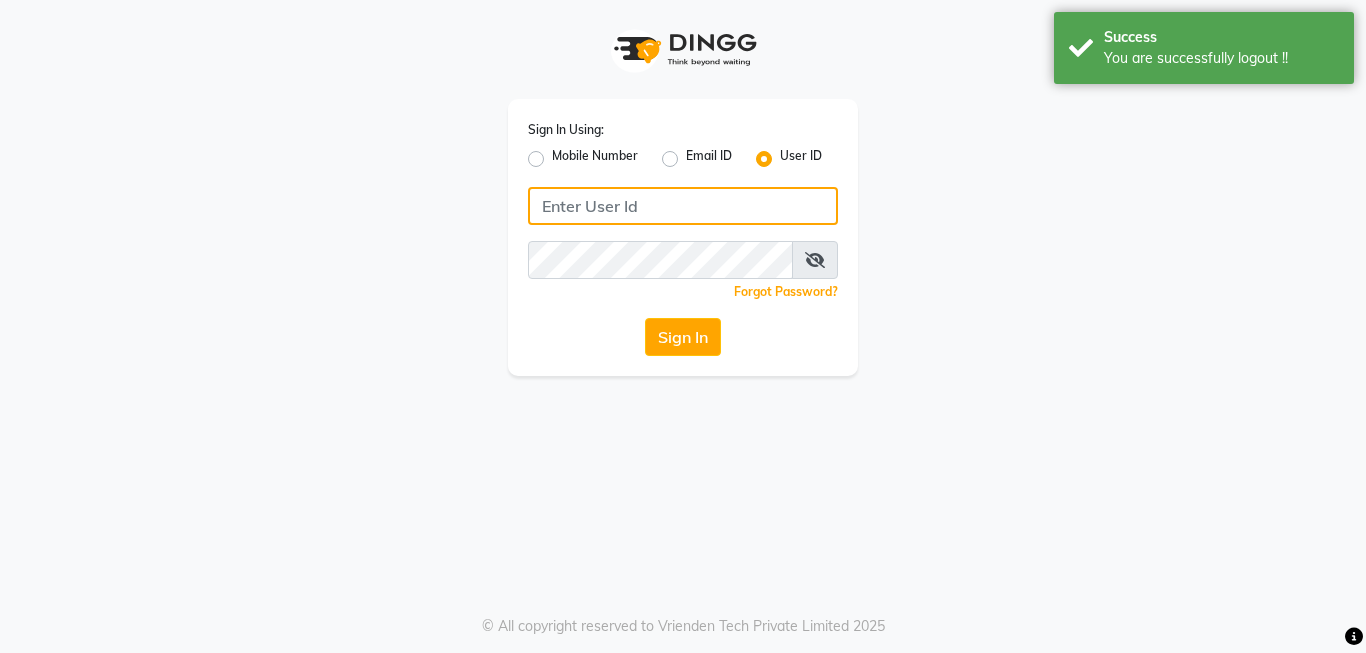 type on "[EMAIL]" 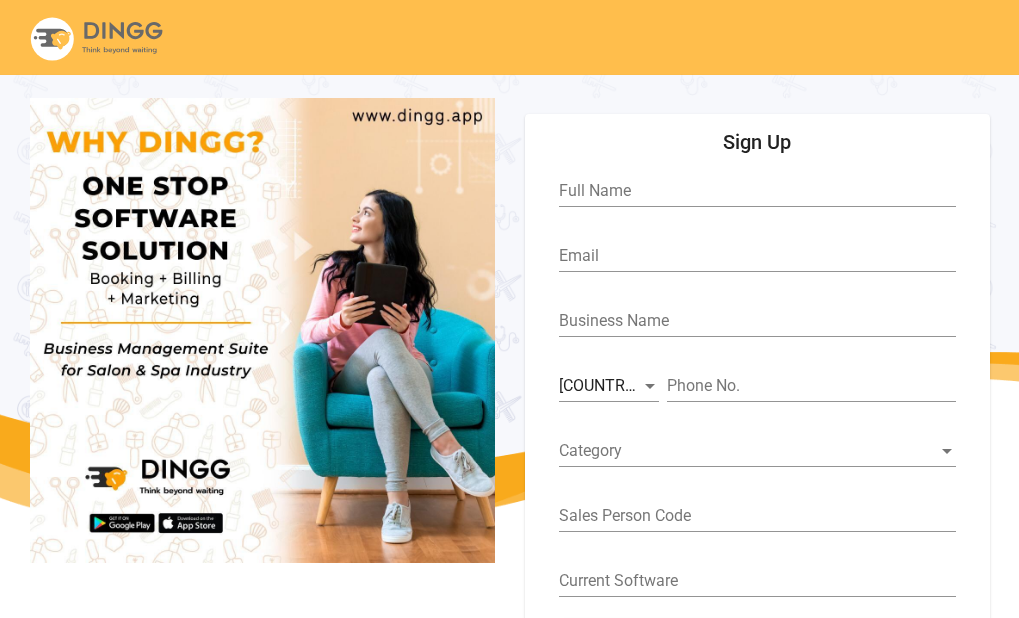 scroll, scrollTop: 82, scrollLeft: 0, axis: vertical 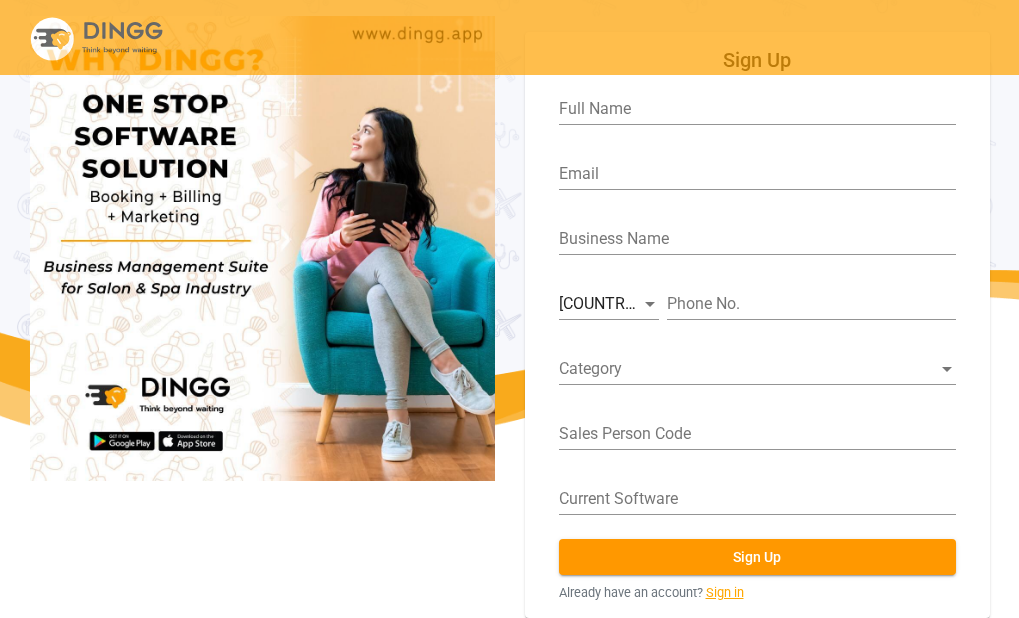 click on "Sign in" 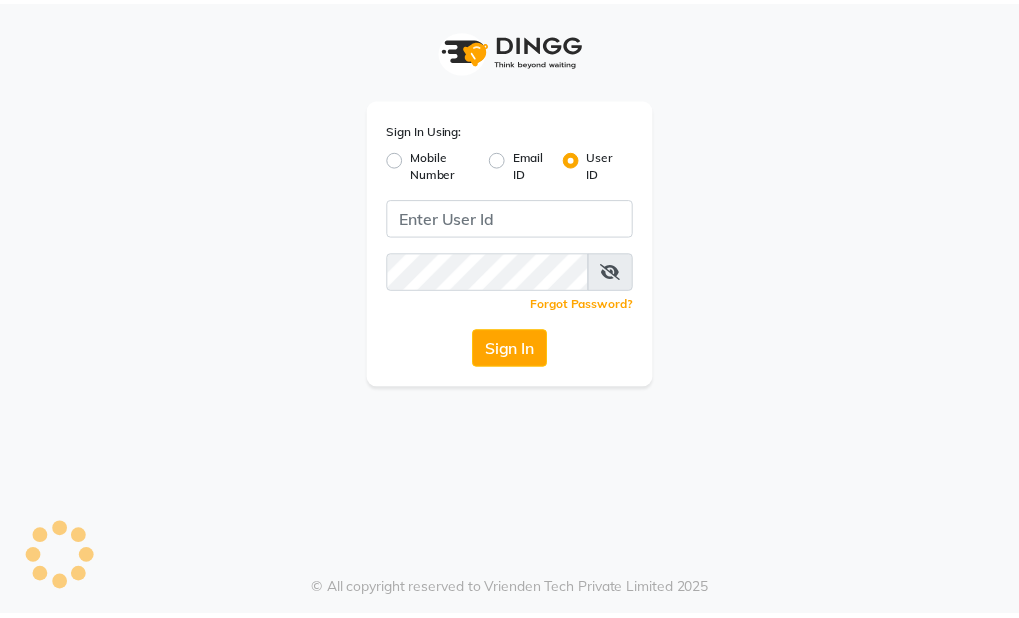 scroll, scrollTop: 0, scrollLeft: 0, axis: both 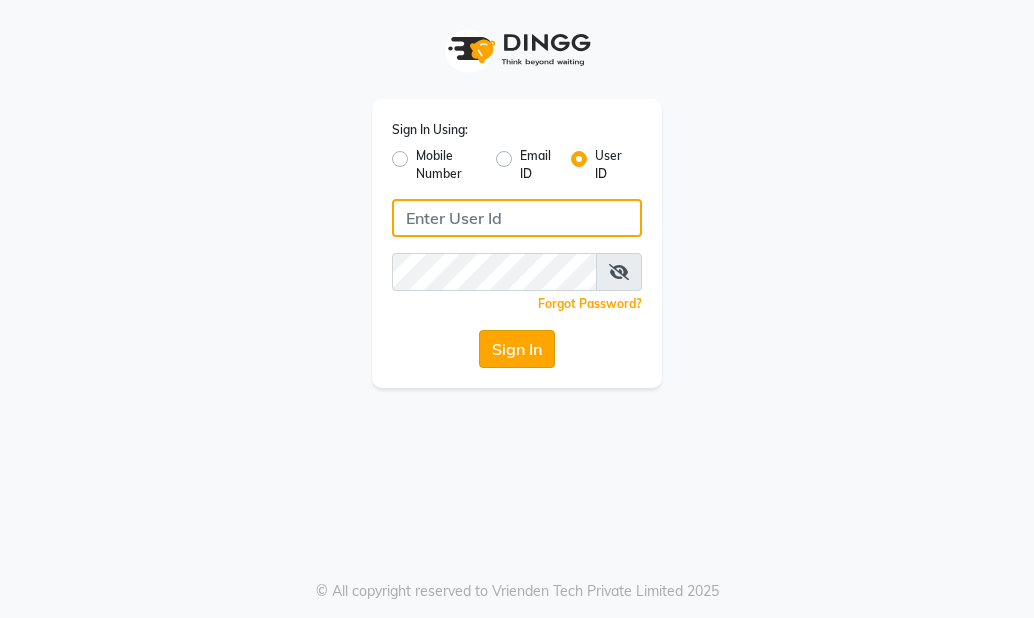 type on "[EMAIL]" 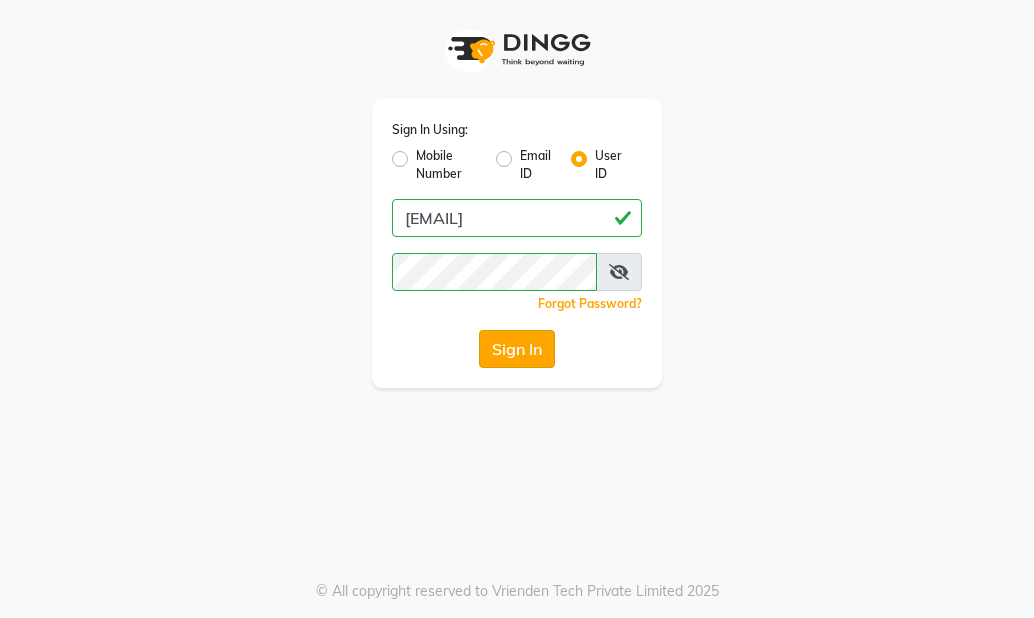 click on "Sign In" 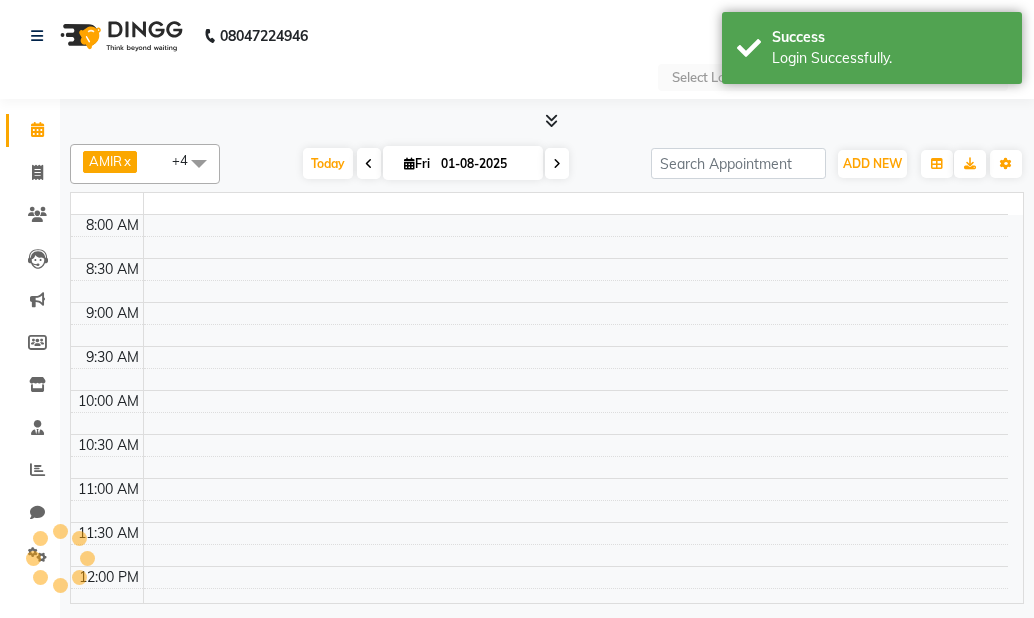 select on "en" 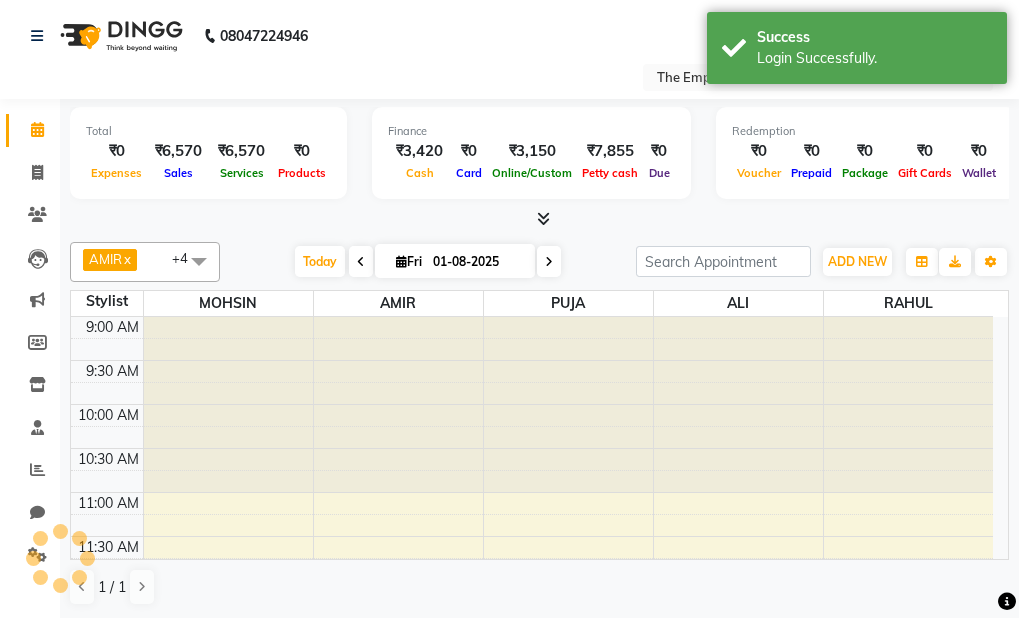 scroll, scrollTop: 0, scrollLeft: 0, axis: both 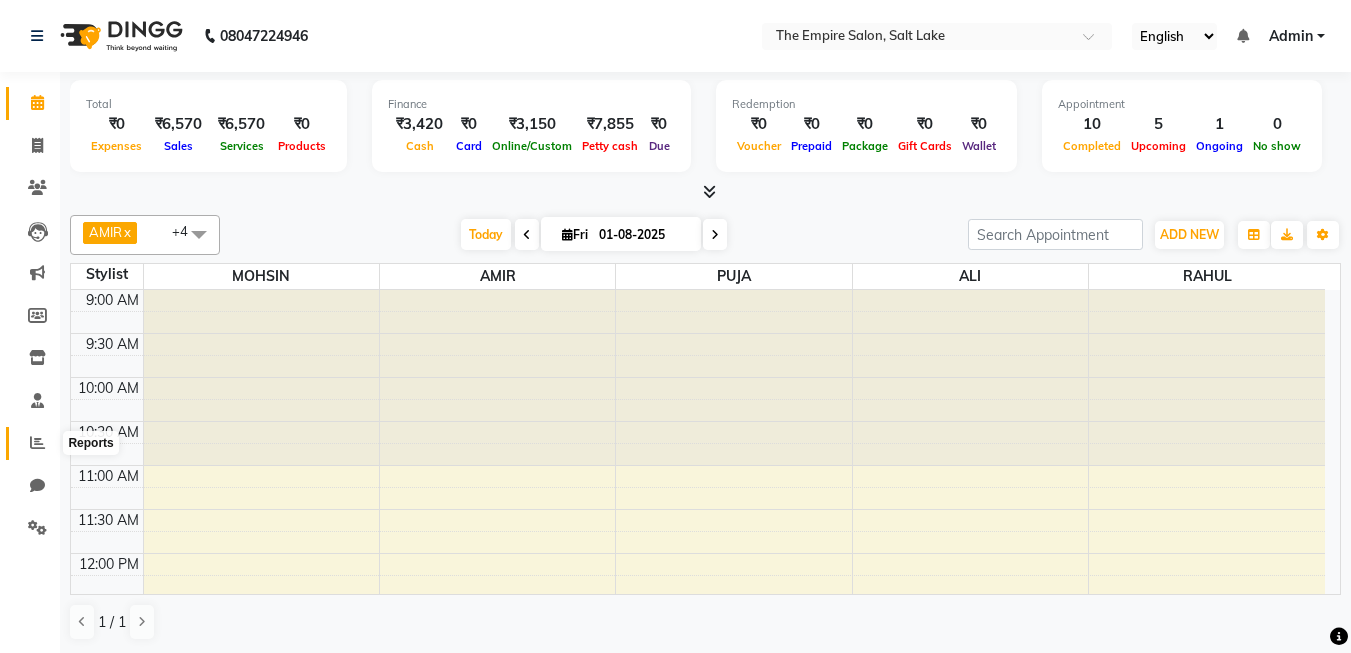 click 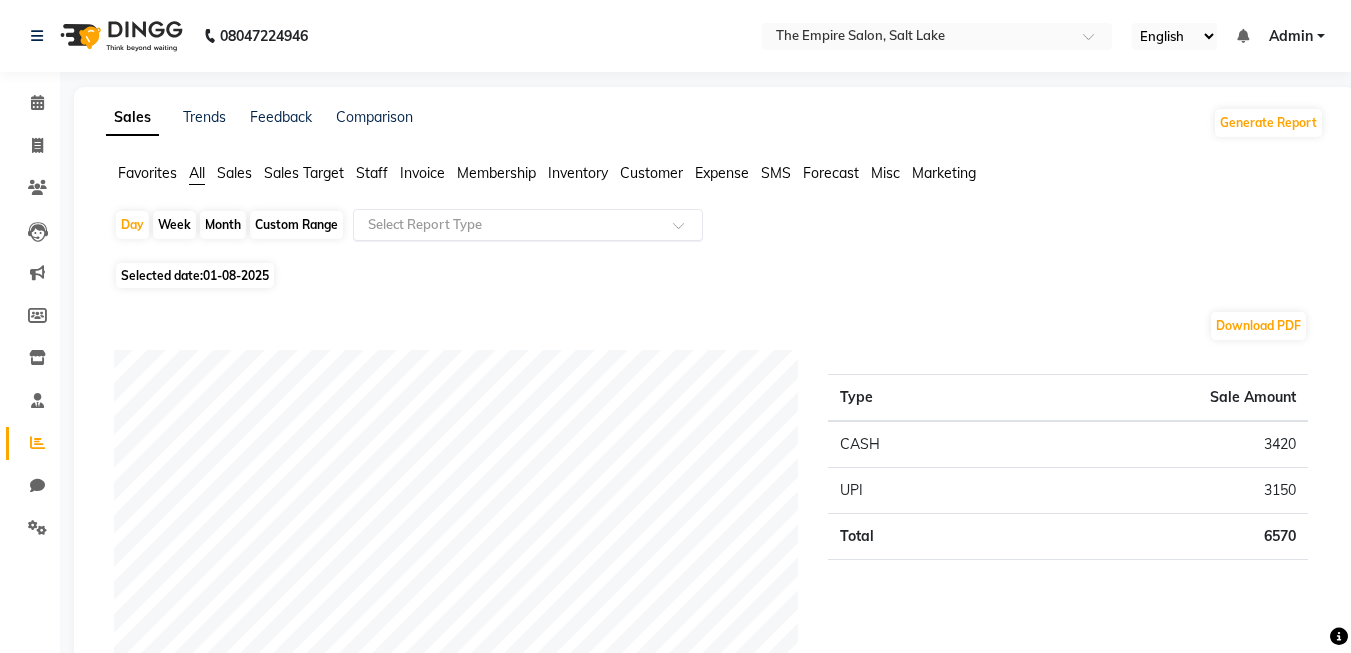 click 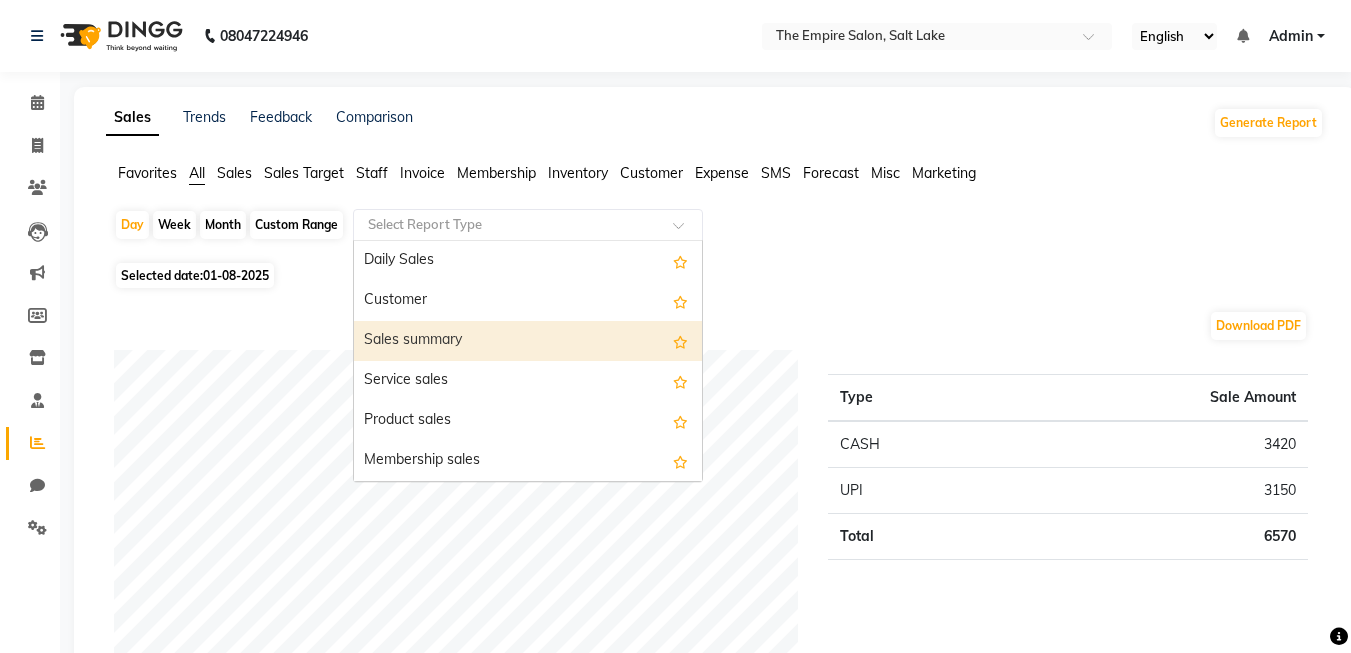 click on "Sales summary" at bounding box center (528, 341) 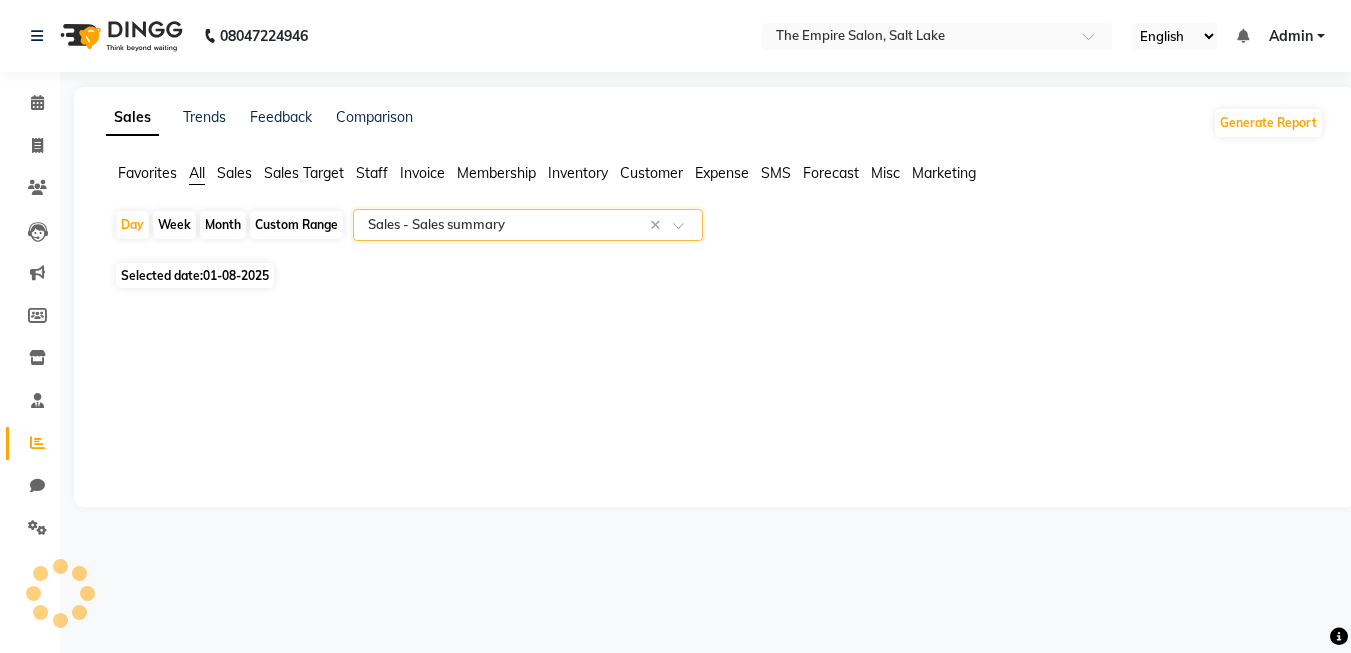 select on "full_report" 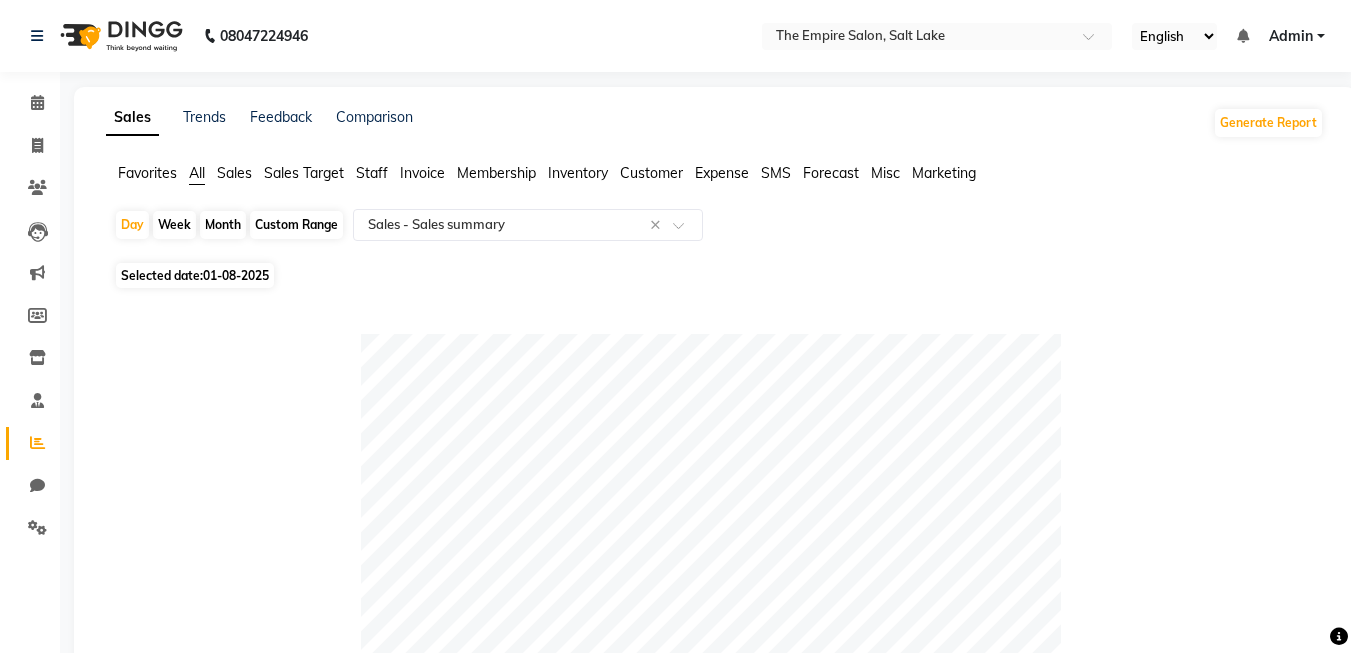 click on "Custom Range" 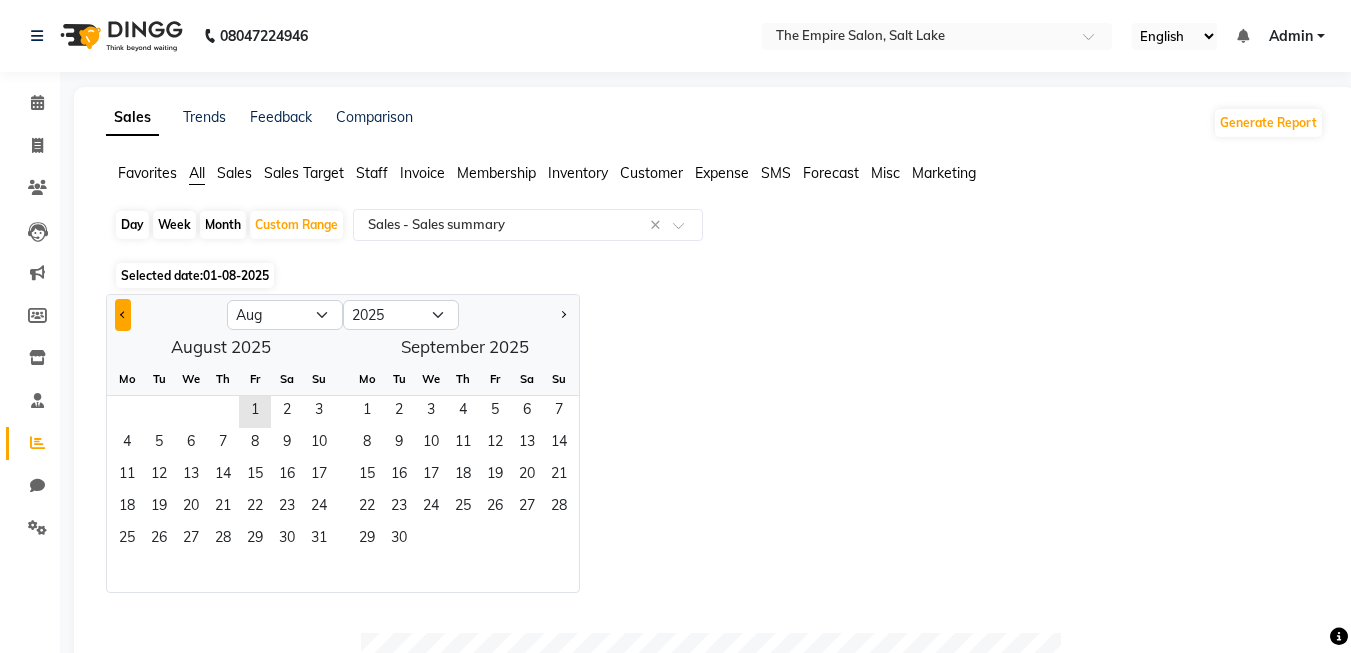 click 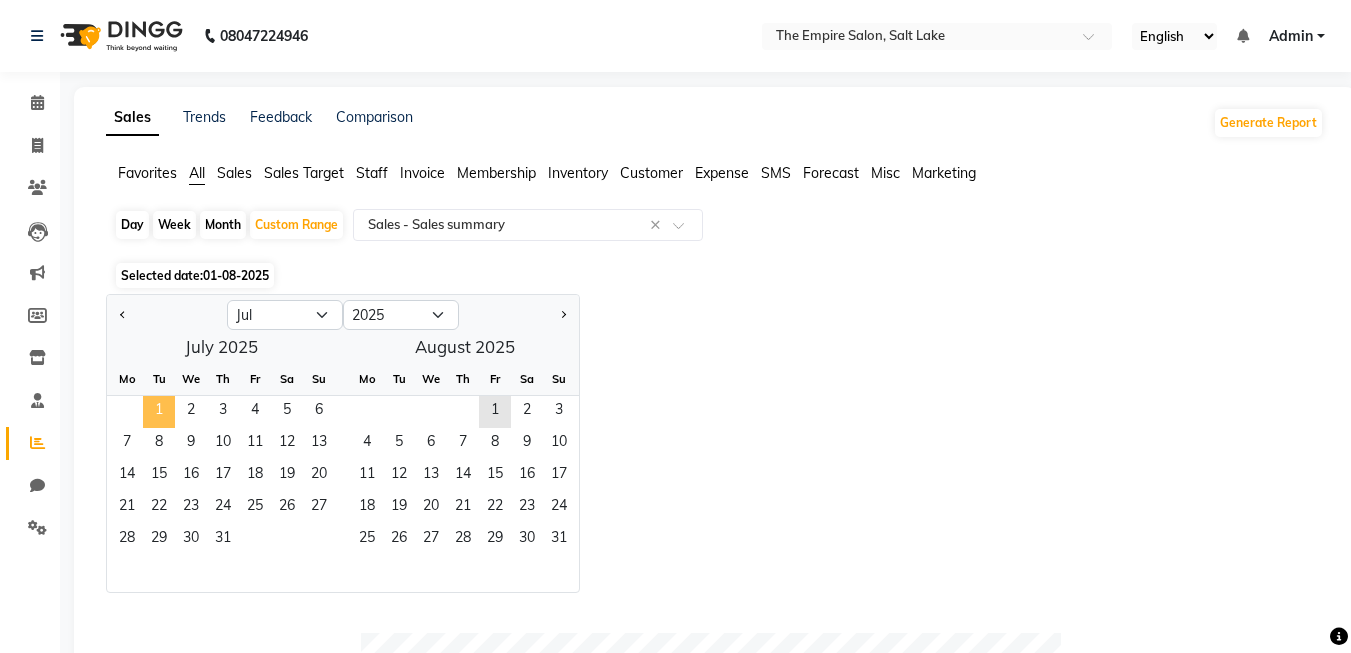 drag, startPoint x: 151, startPoint y: 398, endPoint x: 160, endPoint y: 406, distance: 12.0415945 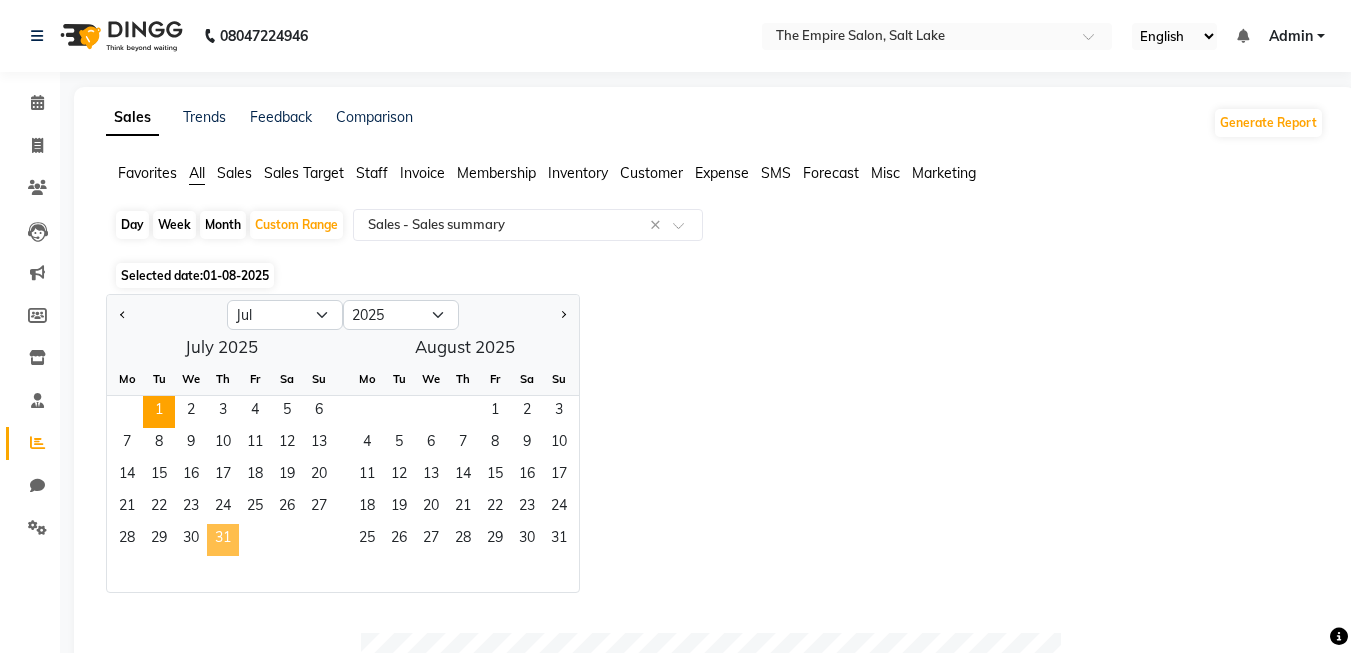 click on "31" 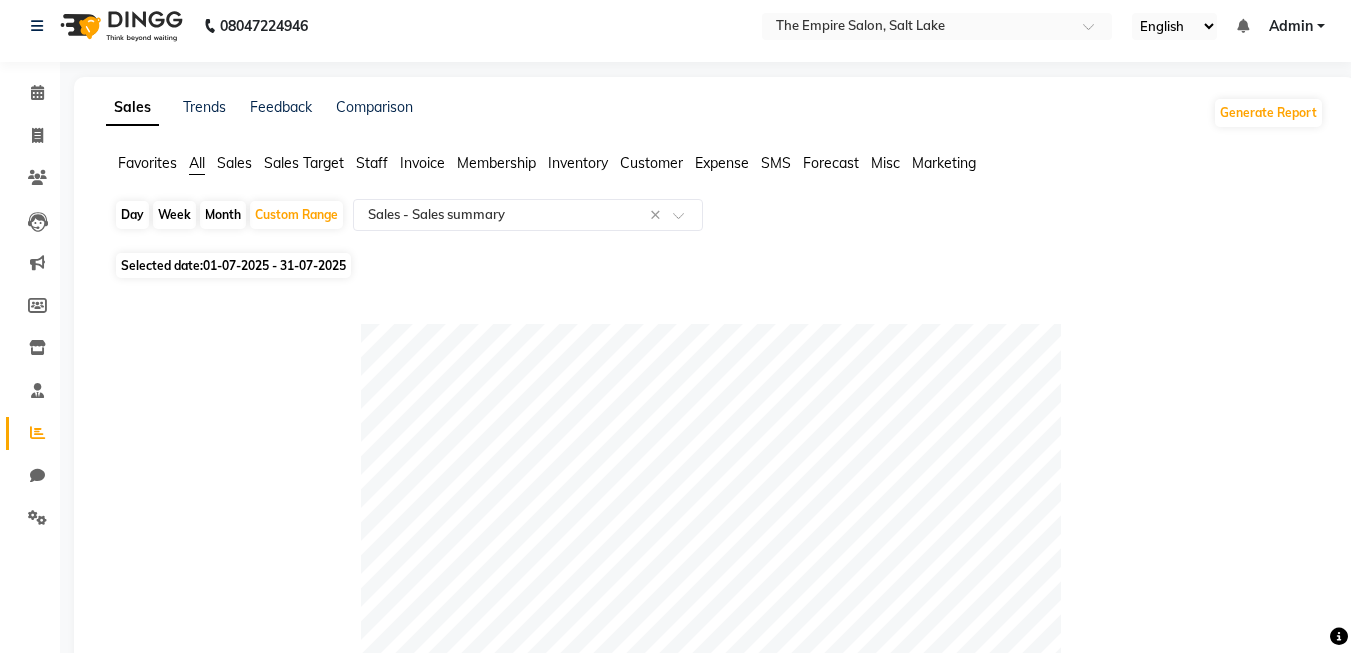 scroll, scrollTop: 0, scrollLeft: 0, axis: both 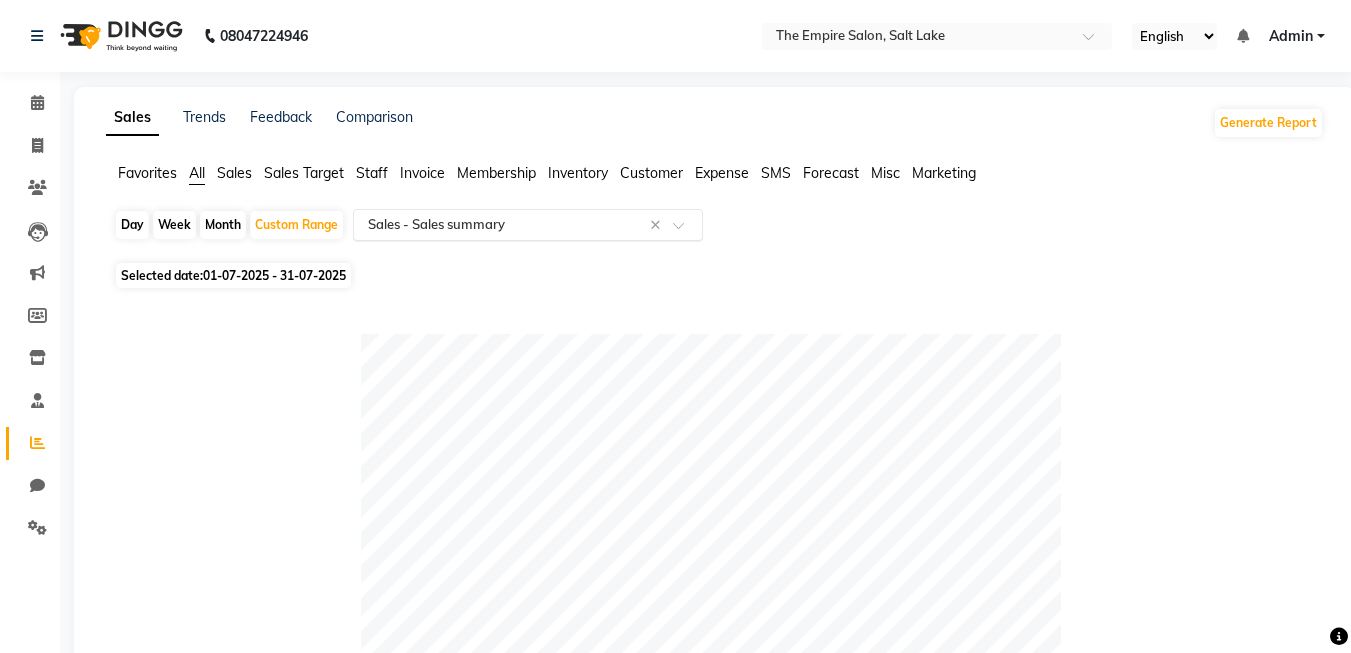 click 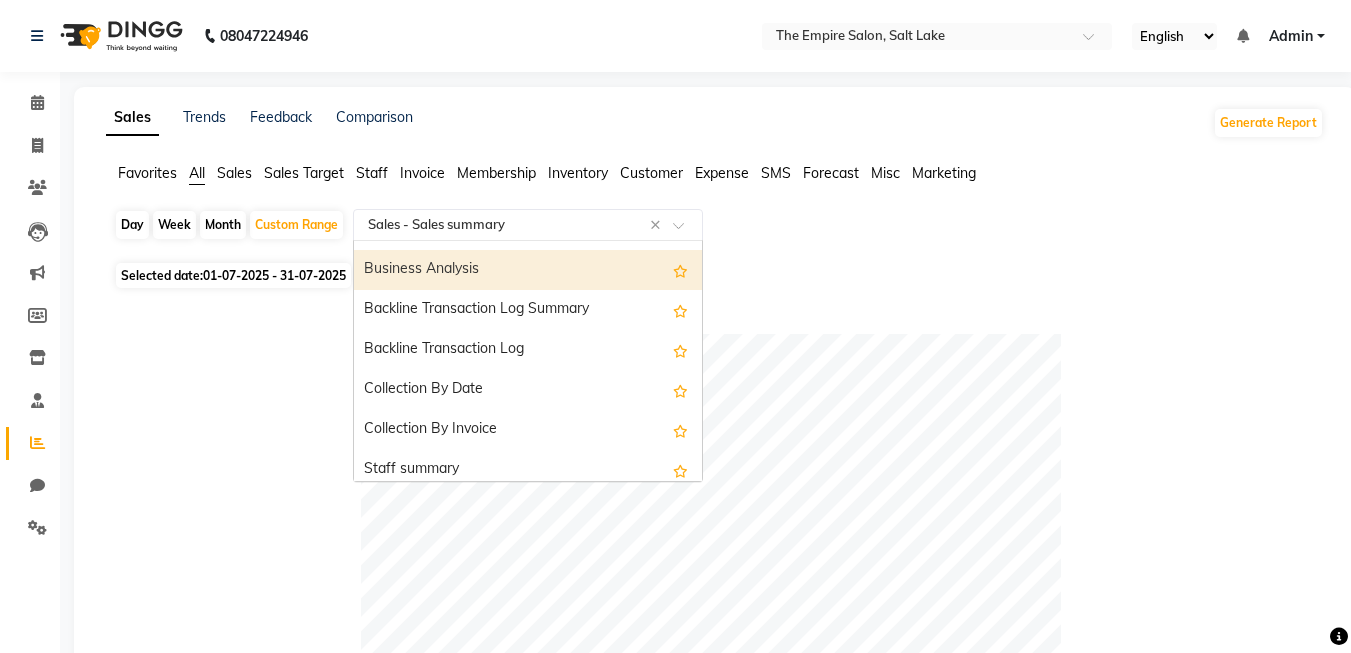 scroll, scrollTop: 600, scrollLeft: 0, axis: vertical 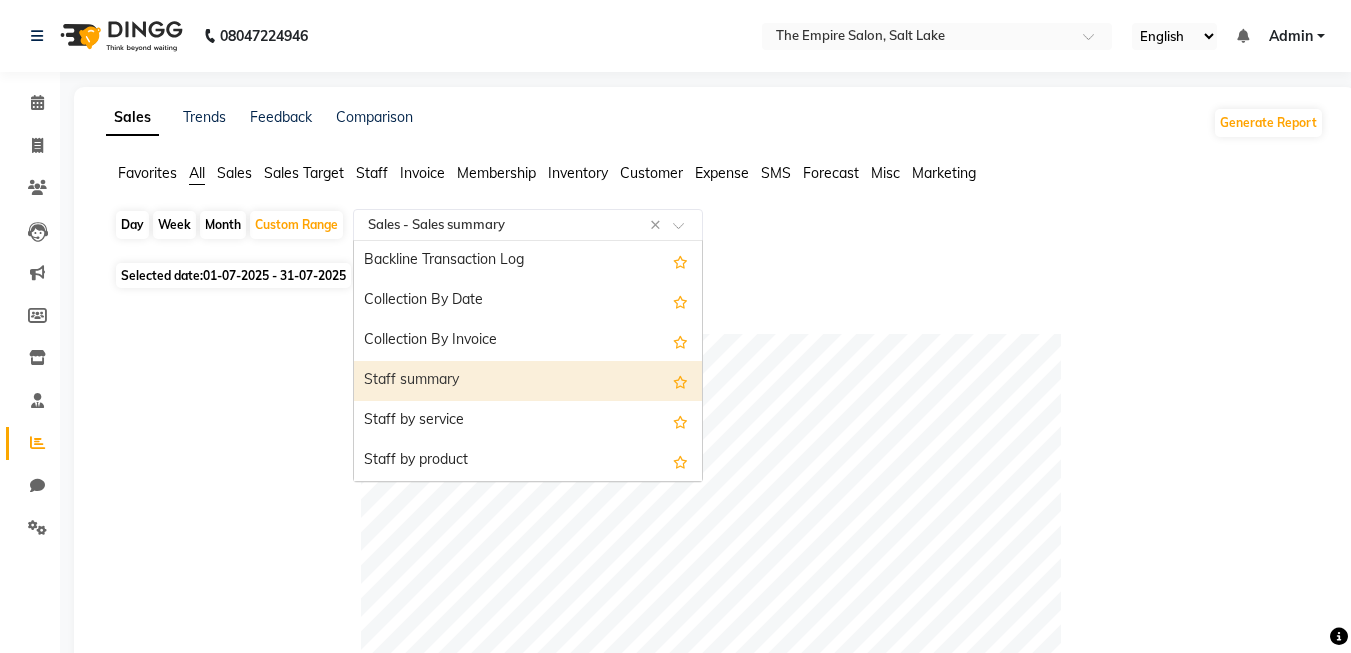 click on "Staff summary" at bounding box center [528, 381] 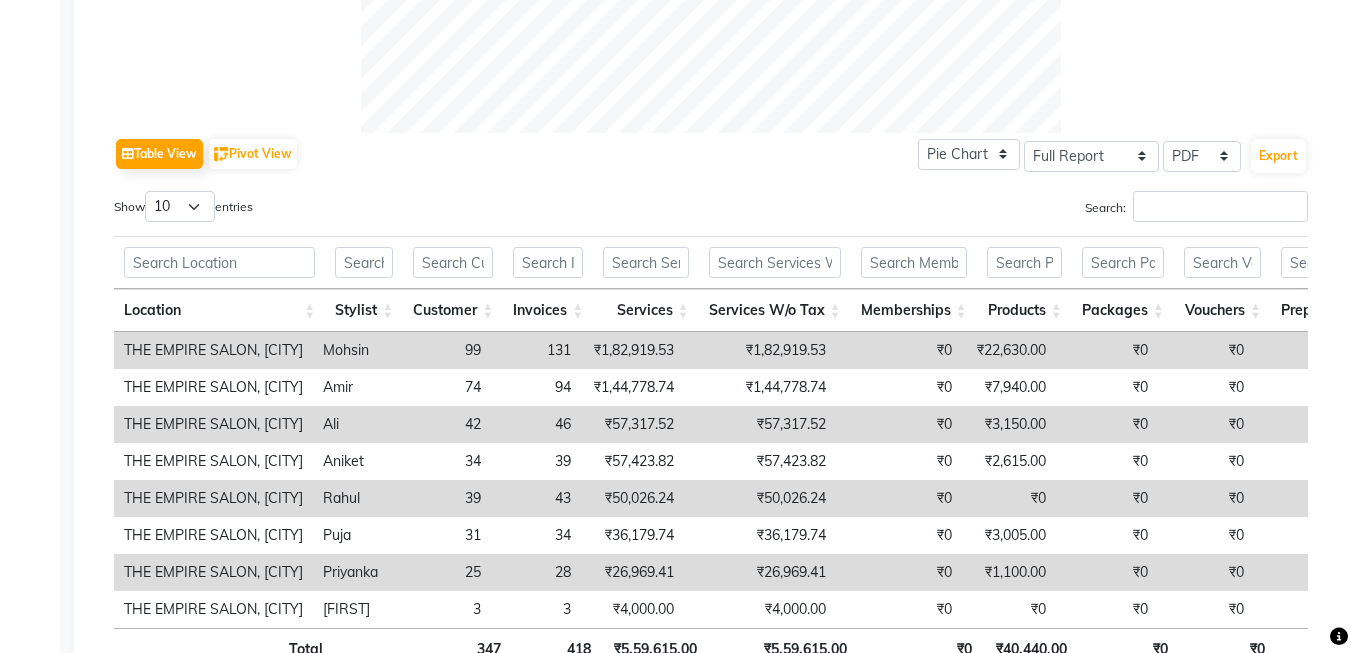scroll, scrollTop: 1000, scrollLeft: 0, axis: vertical 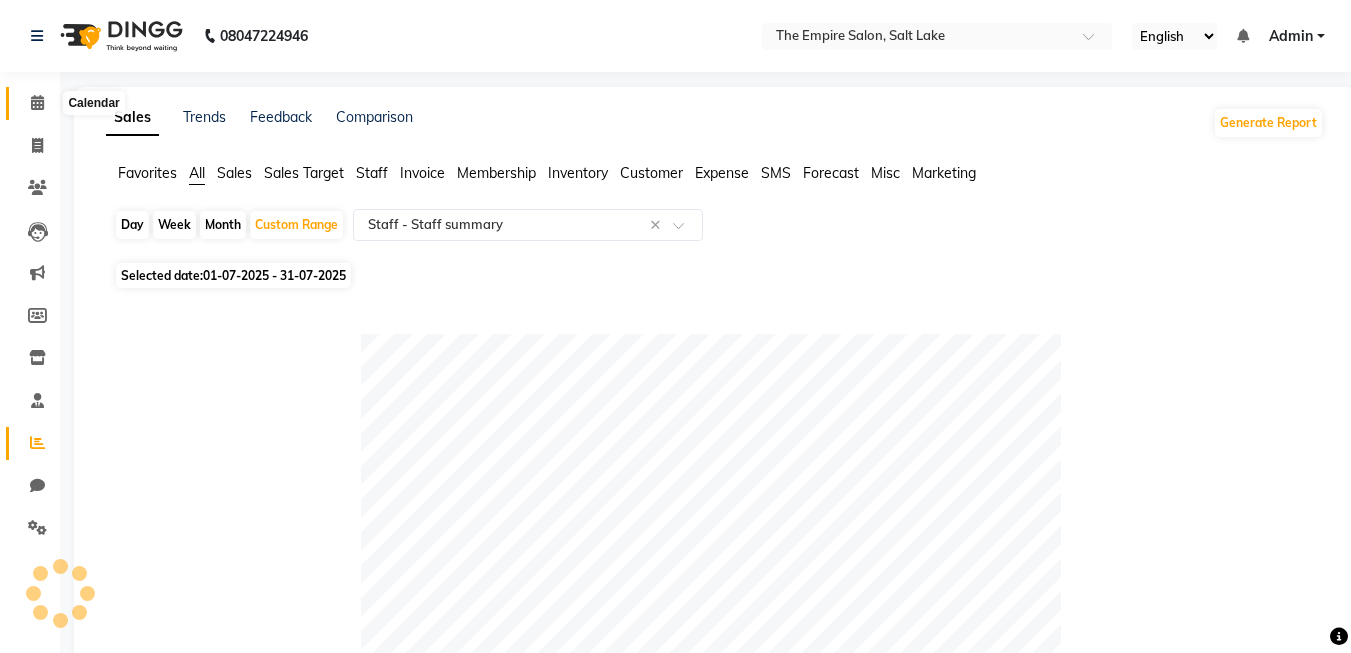 click 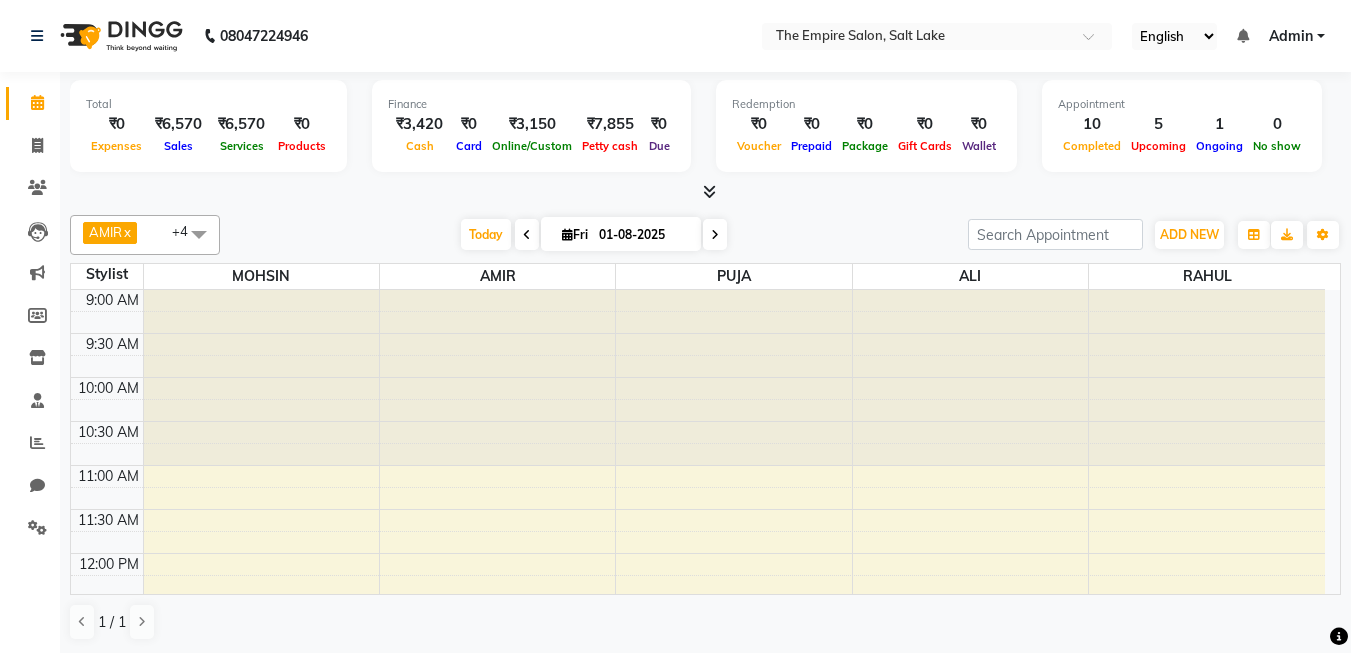 scroll, scrollTop: 0, scrollLeft: 0, axis: both 